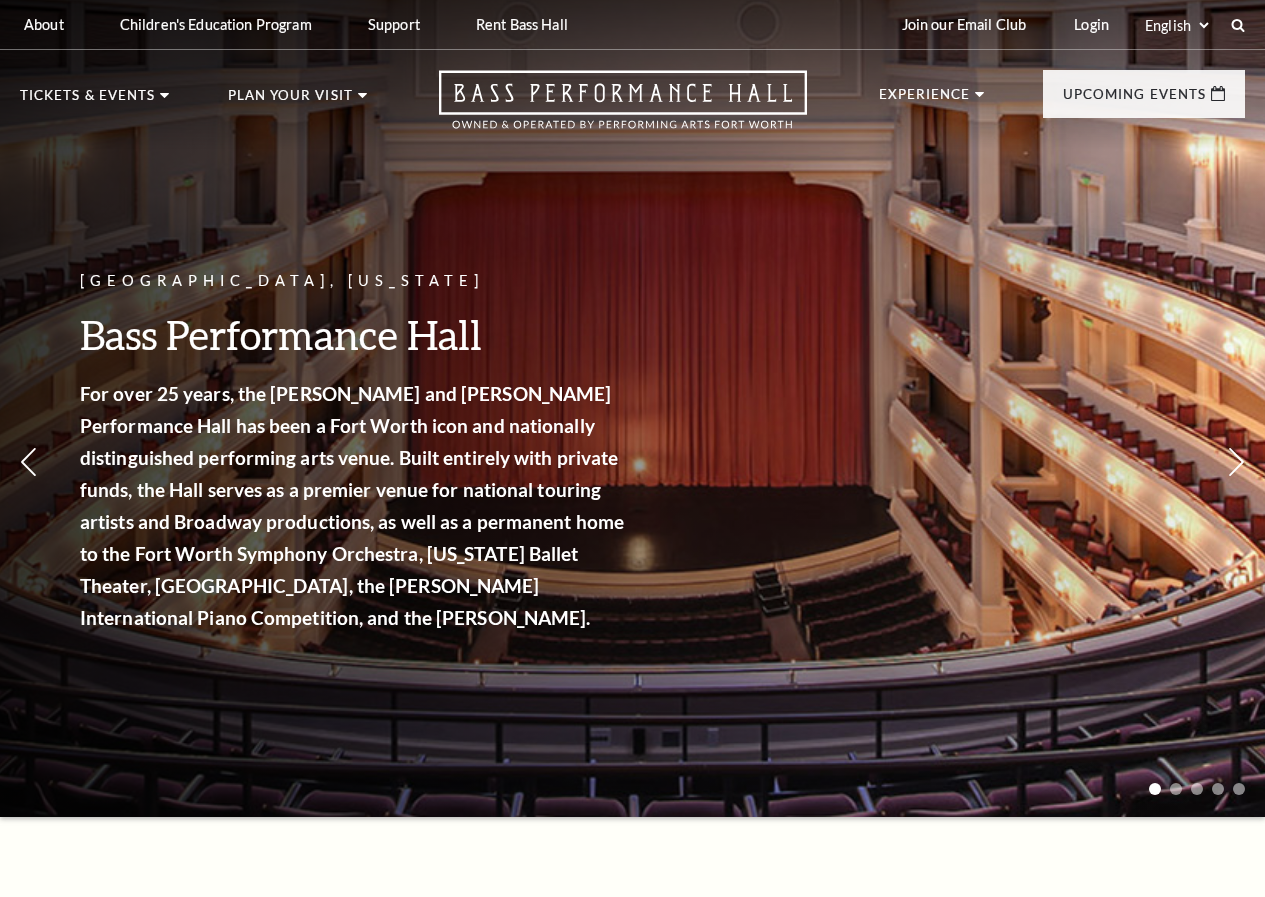 scroll, scrollTop: 0, scrollLeft: 0, axis: both 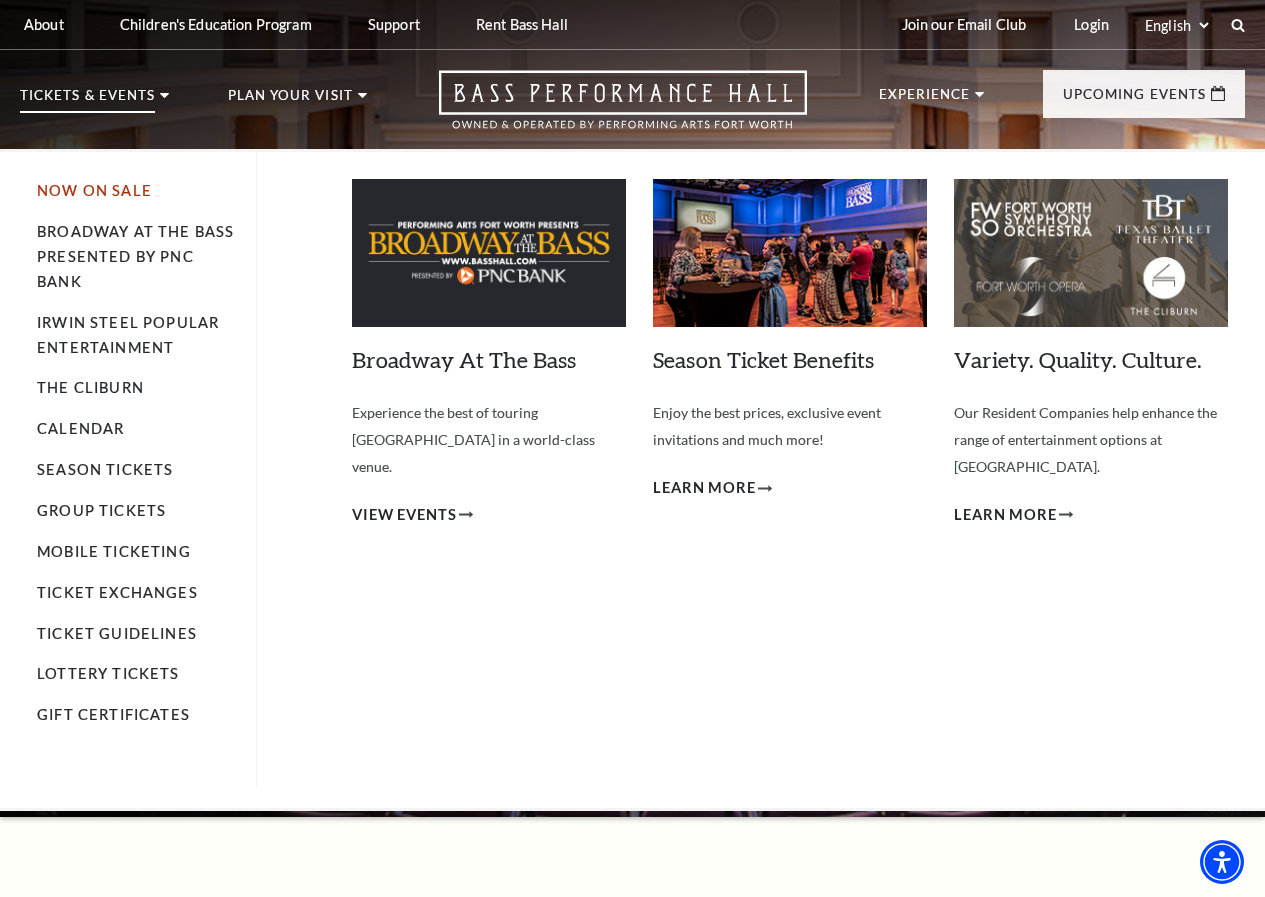 click on "Now On Sale" at bounding box center [94, 190] 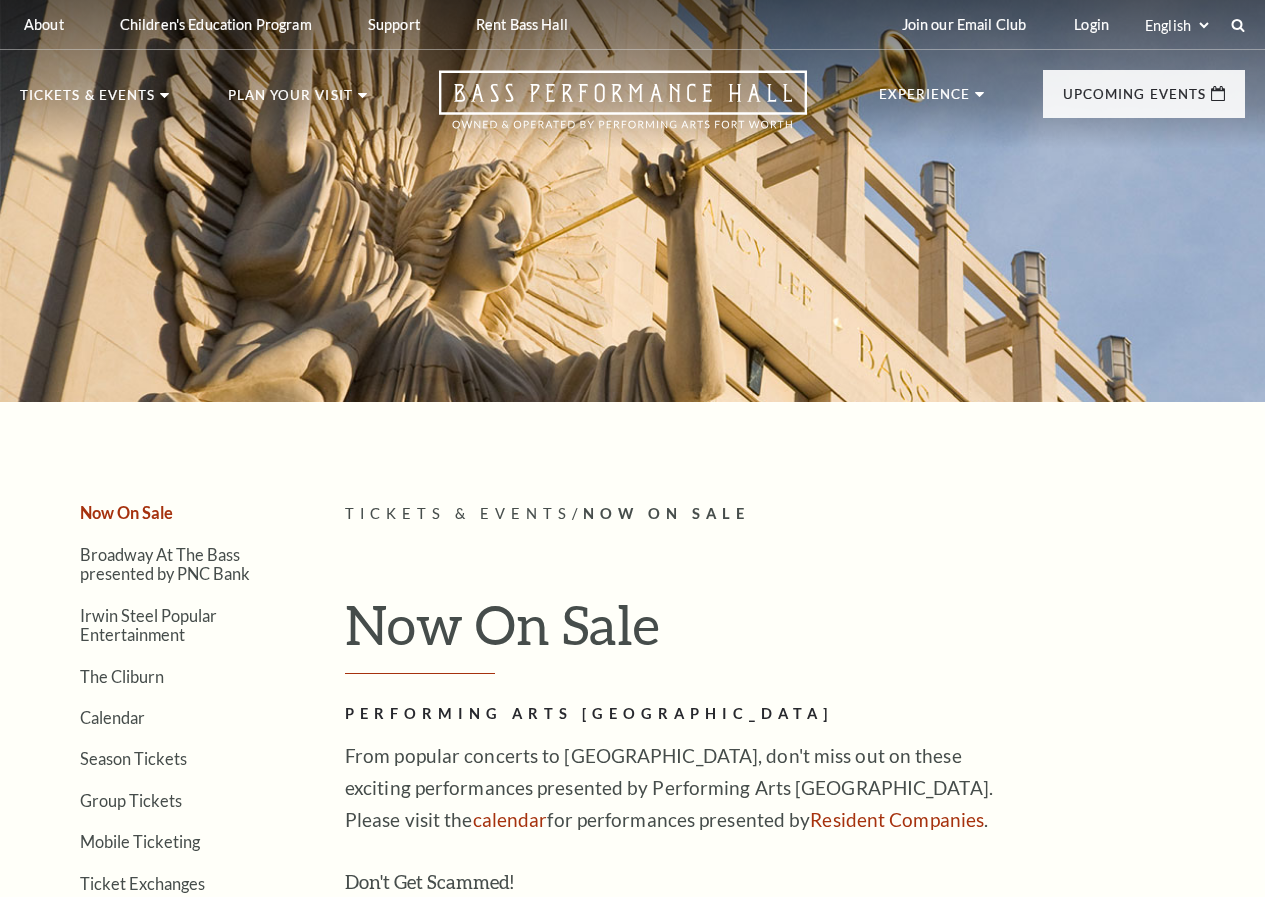 scroll, scrollTop: 0, scrollLeft: 0, axis: both 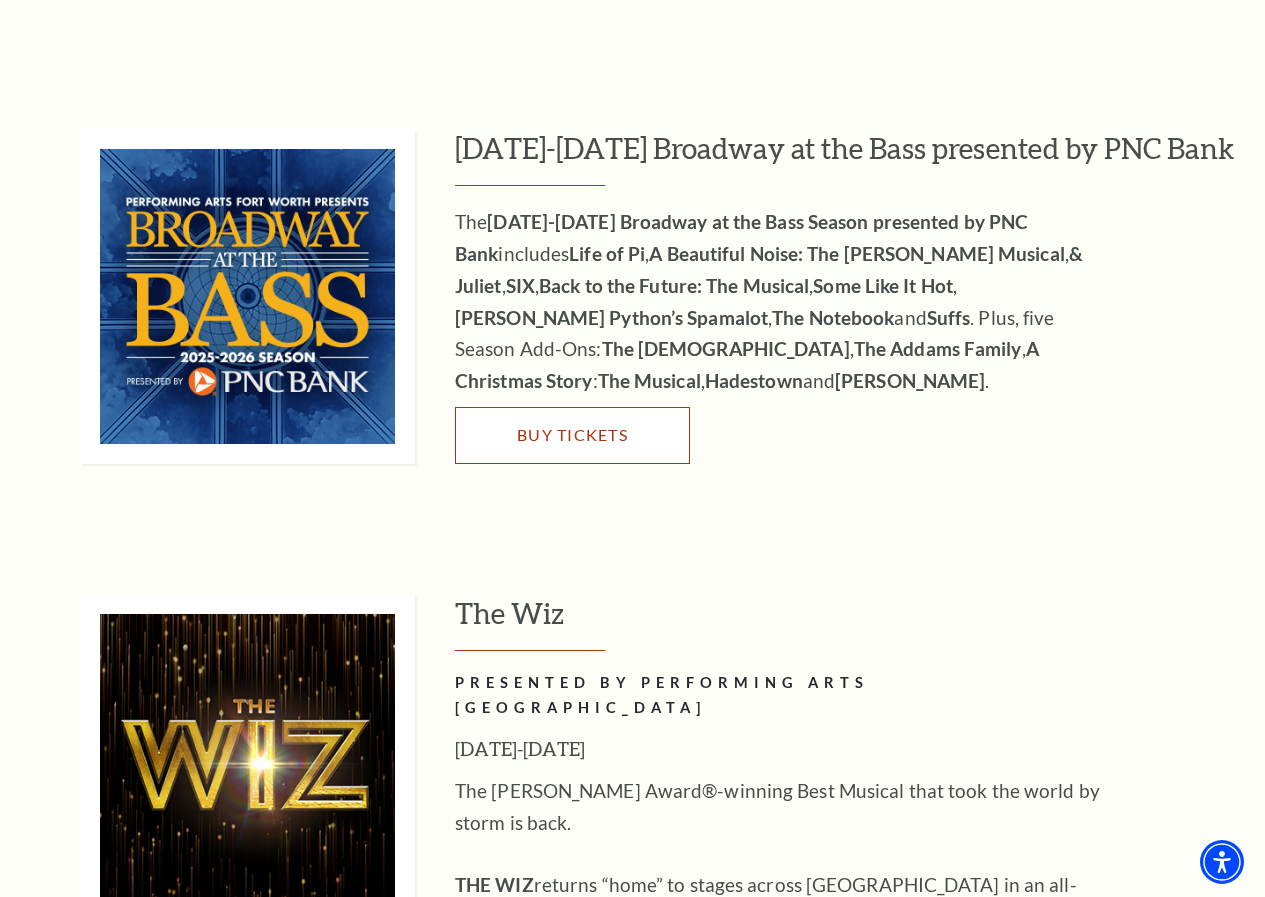 click on "Buy Tickets" at bounding box center (572, 435) 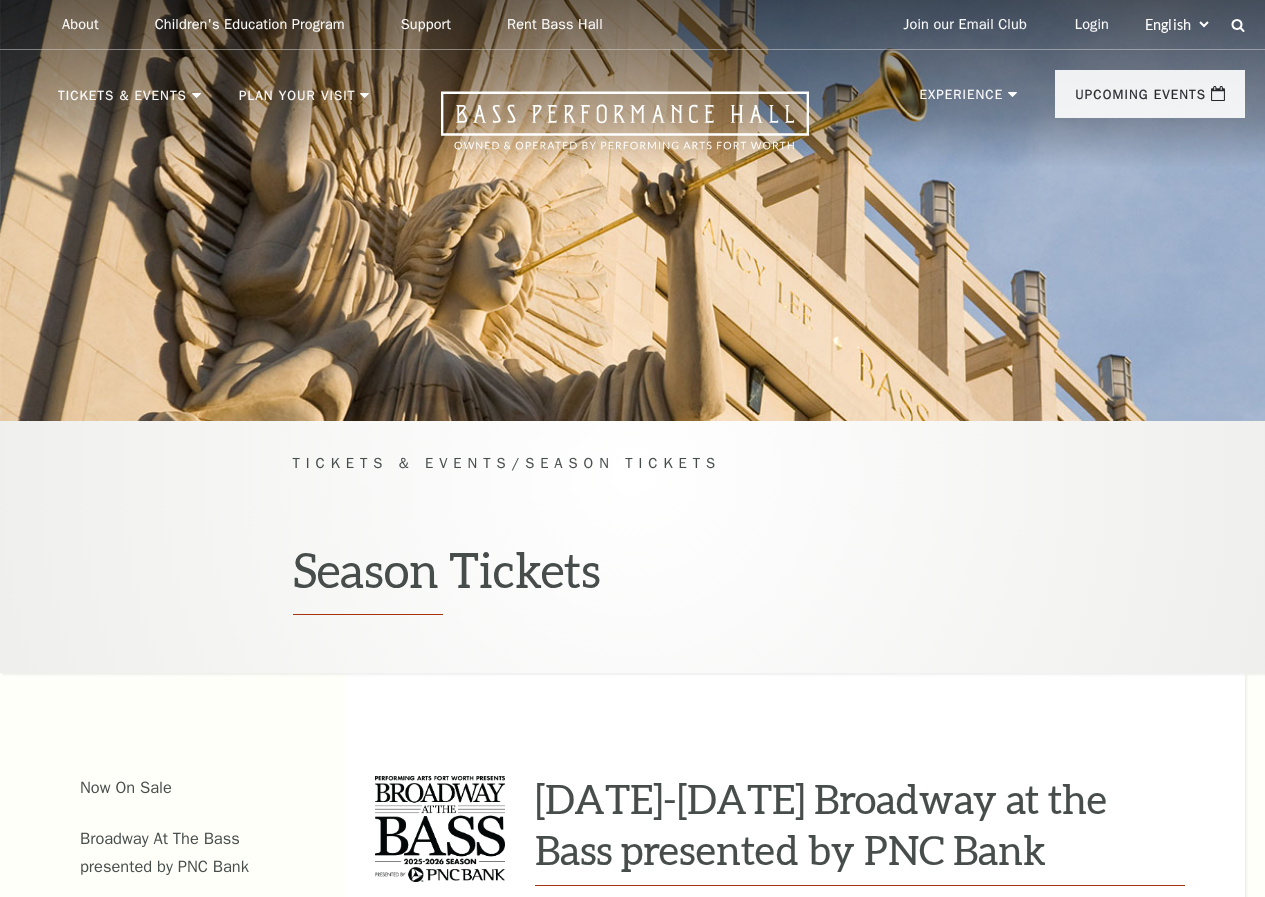 scroll, scrollTop: 0, scrollLeft: 0, axis: both 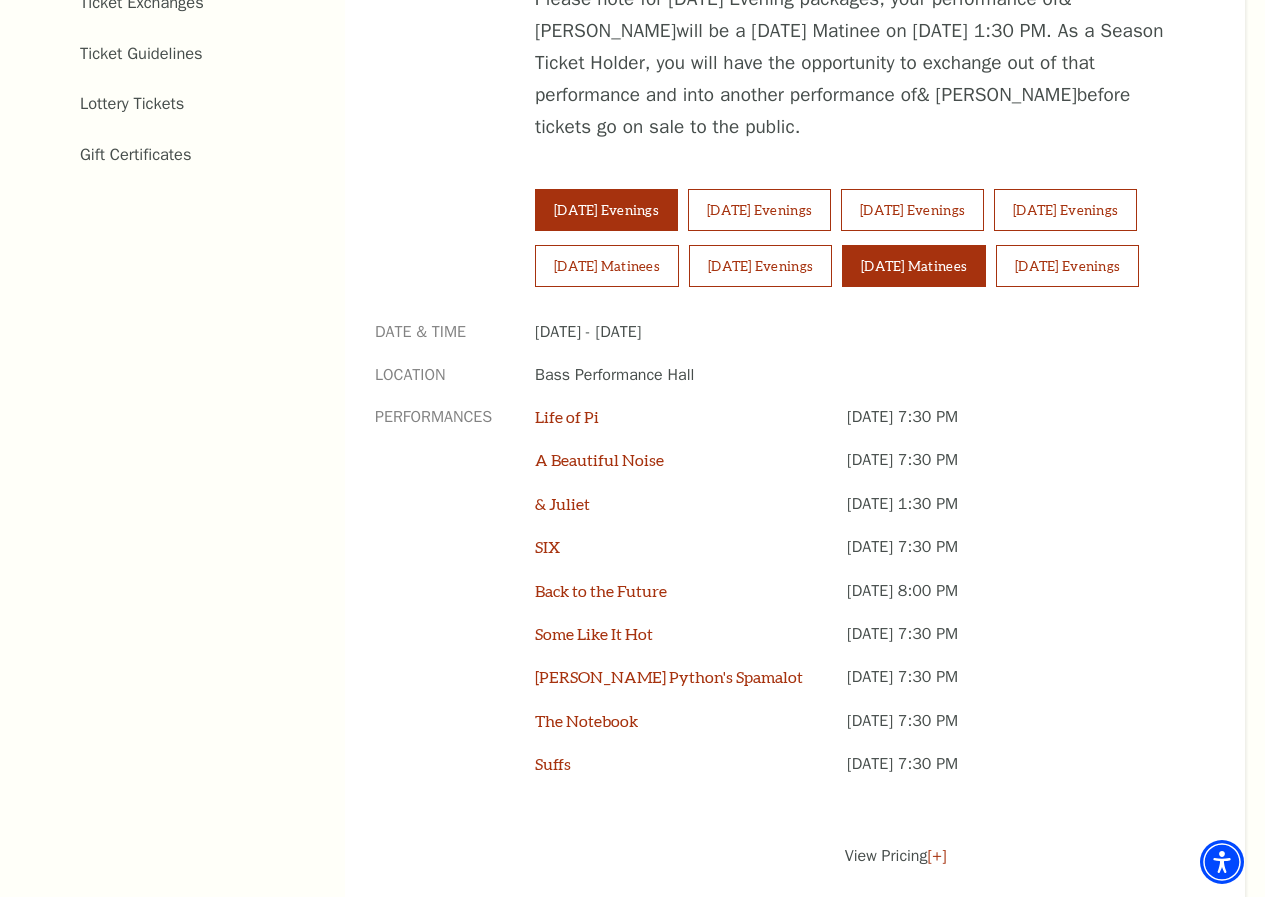 click on "Sunday Matinees" at bounding box center (914, 266) 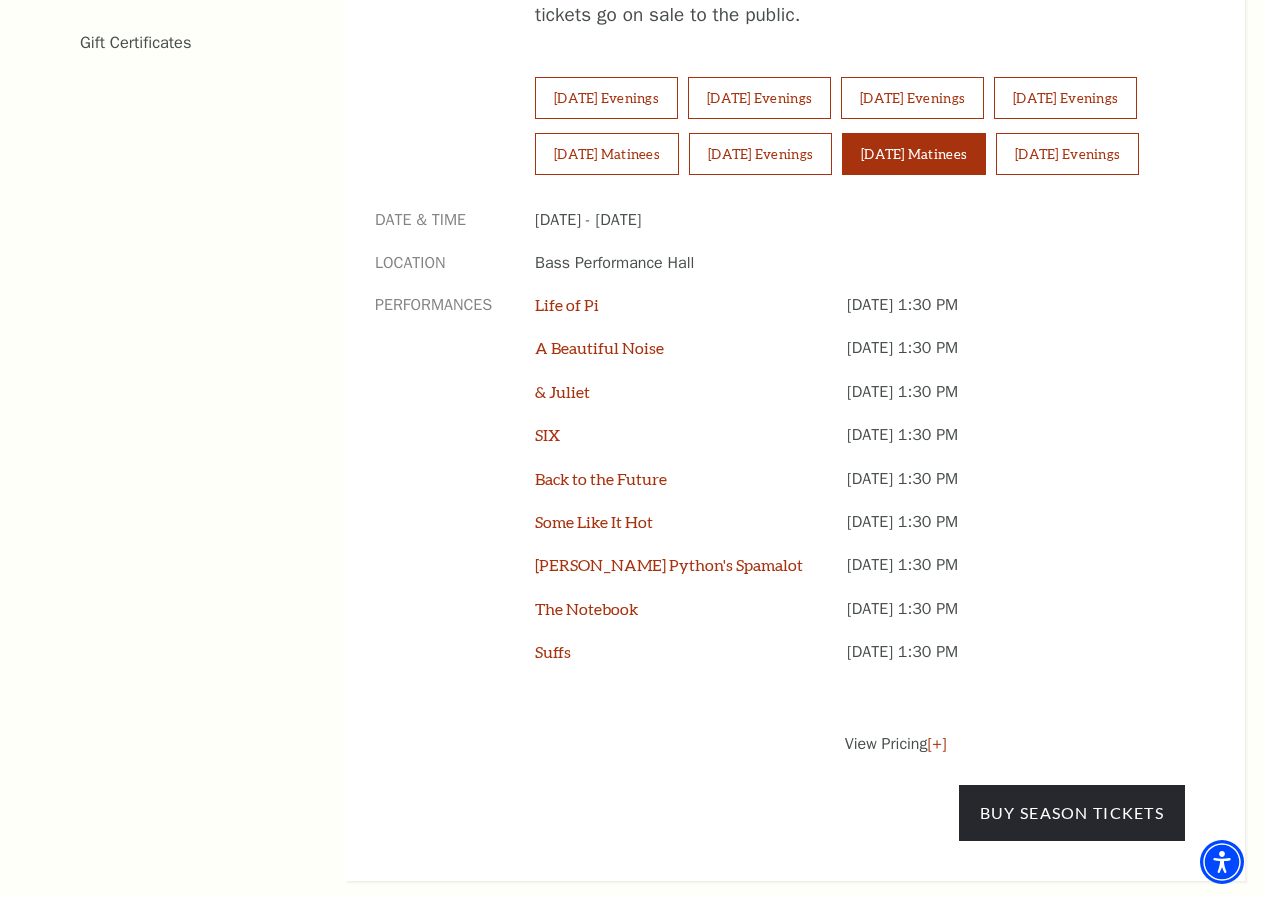 scroll, scrollTop: 1383, scrollLeft: 0, axis: vertical 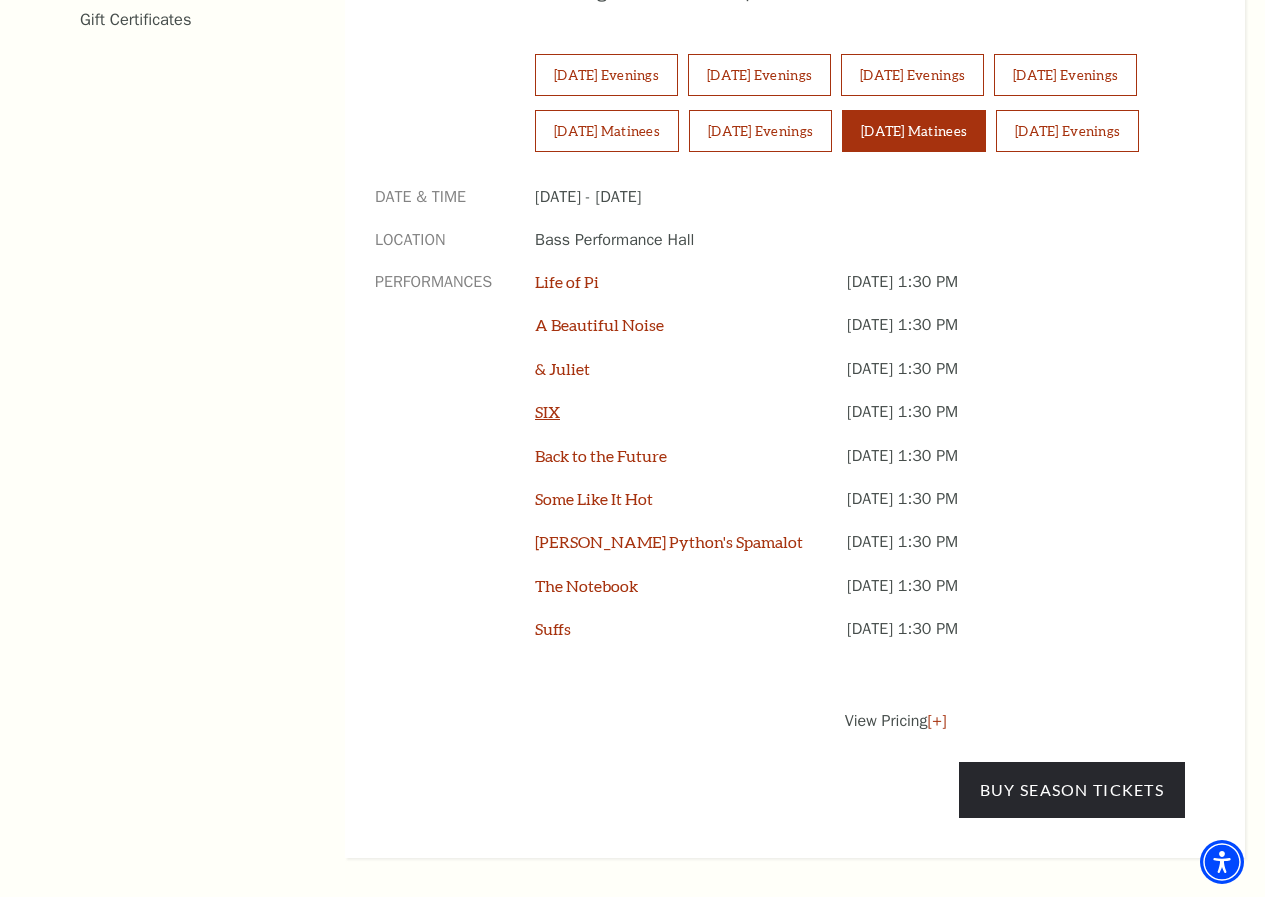 click on "SIX" at bounding box center (547, 411) 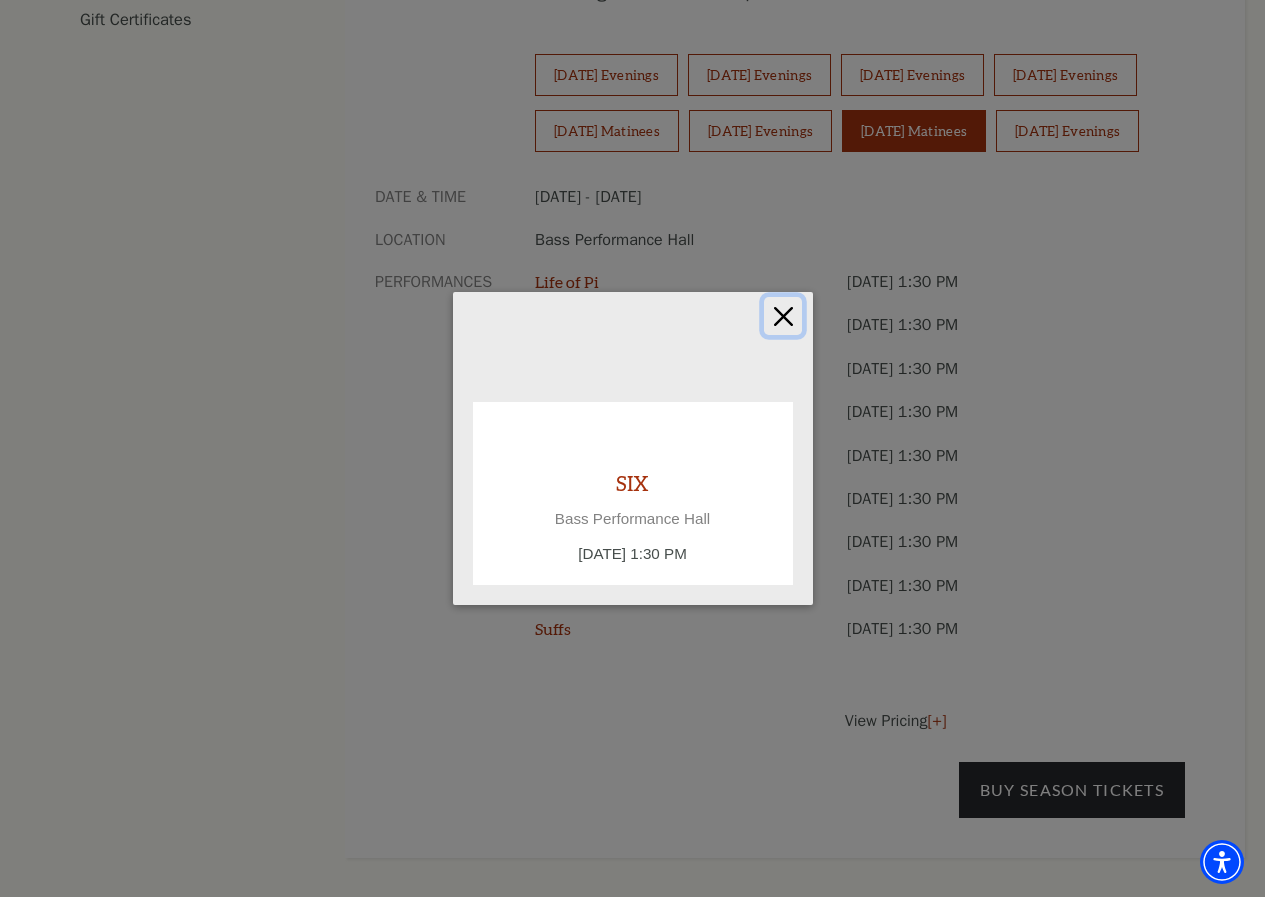 click at bounding box center (783, 316) 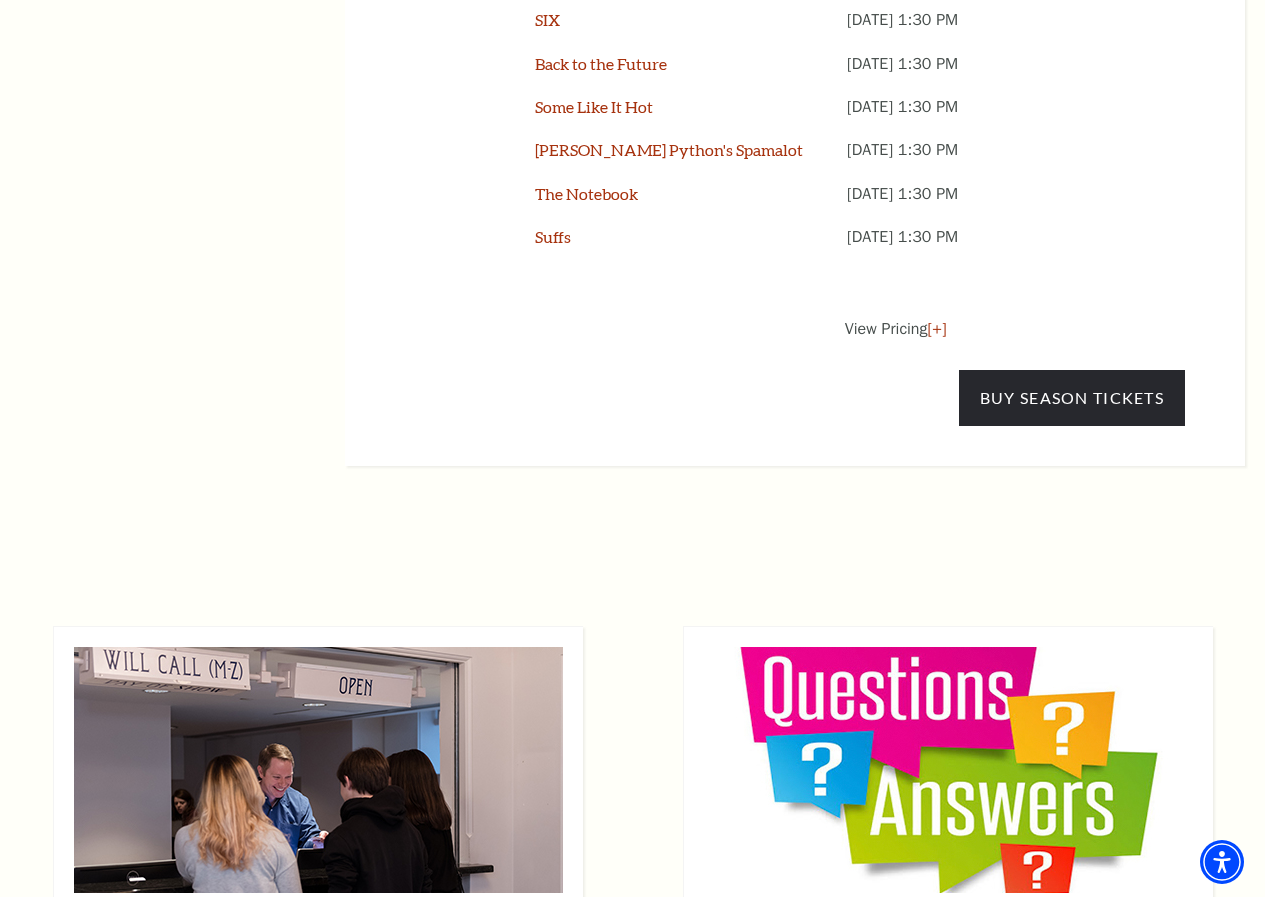 scroll, scrollTop: 1667, scrollLeft: 0, axis: vertical 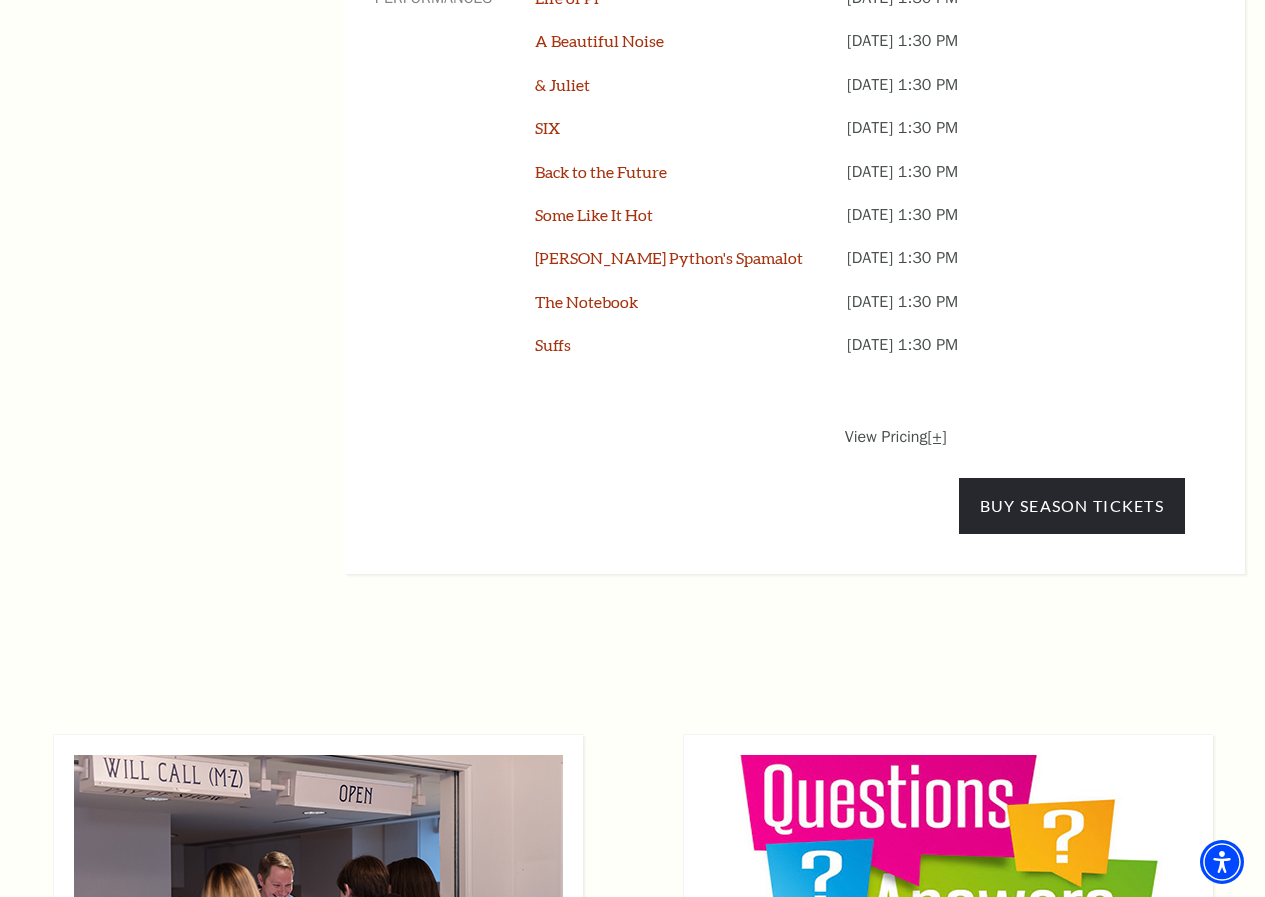 click on "[+]" at bounding box center [936, 437] 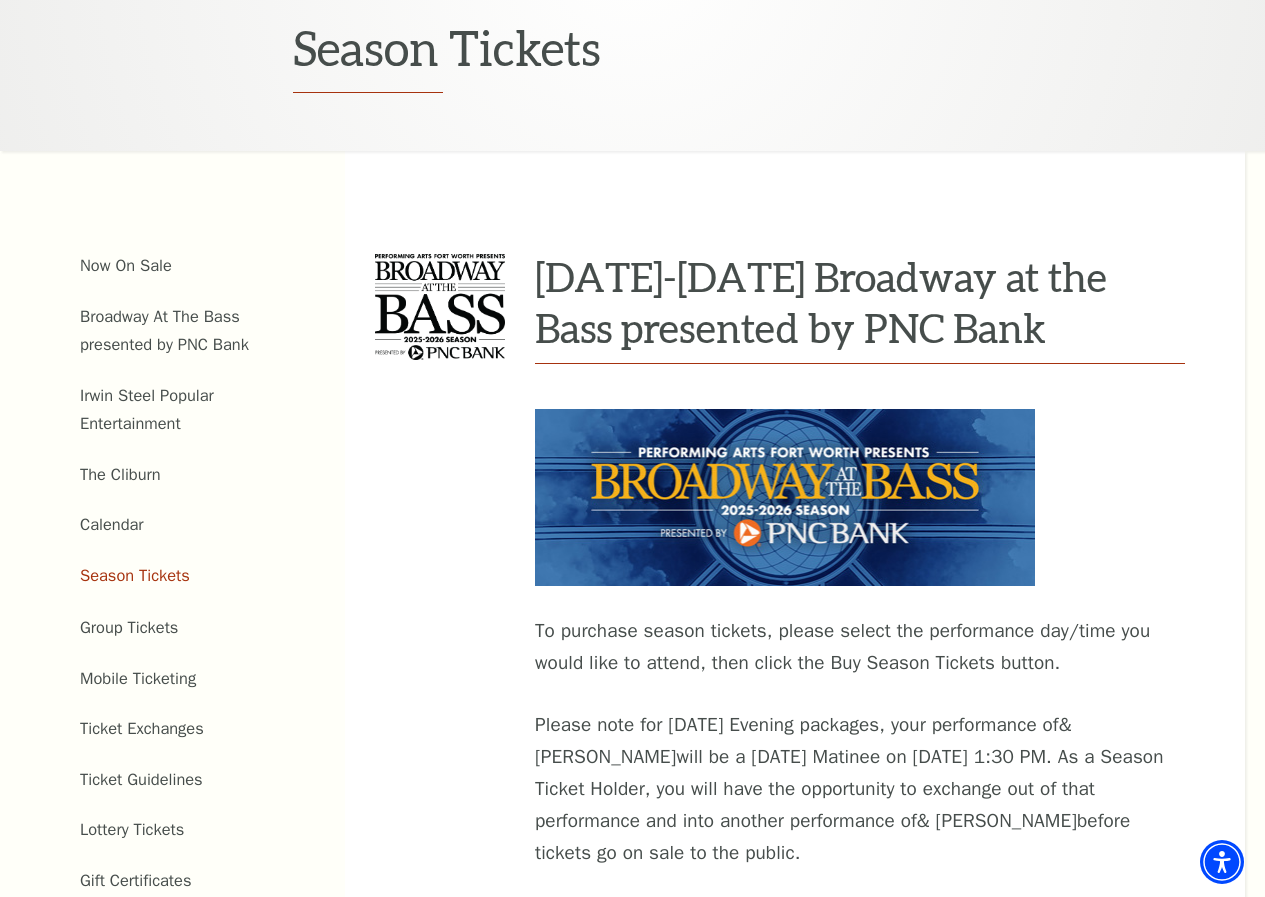 scroll, scrollTop: 763, scrollLeft: 0, axis: vertical 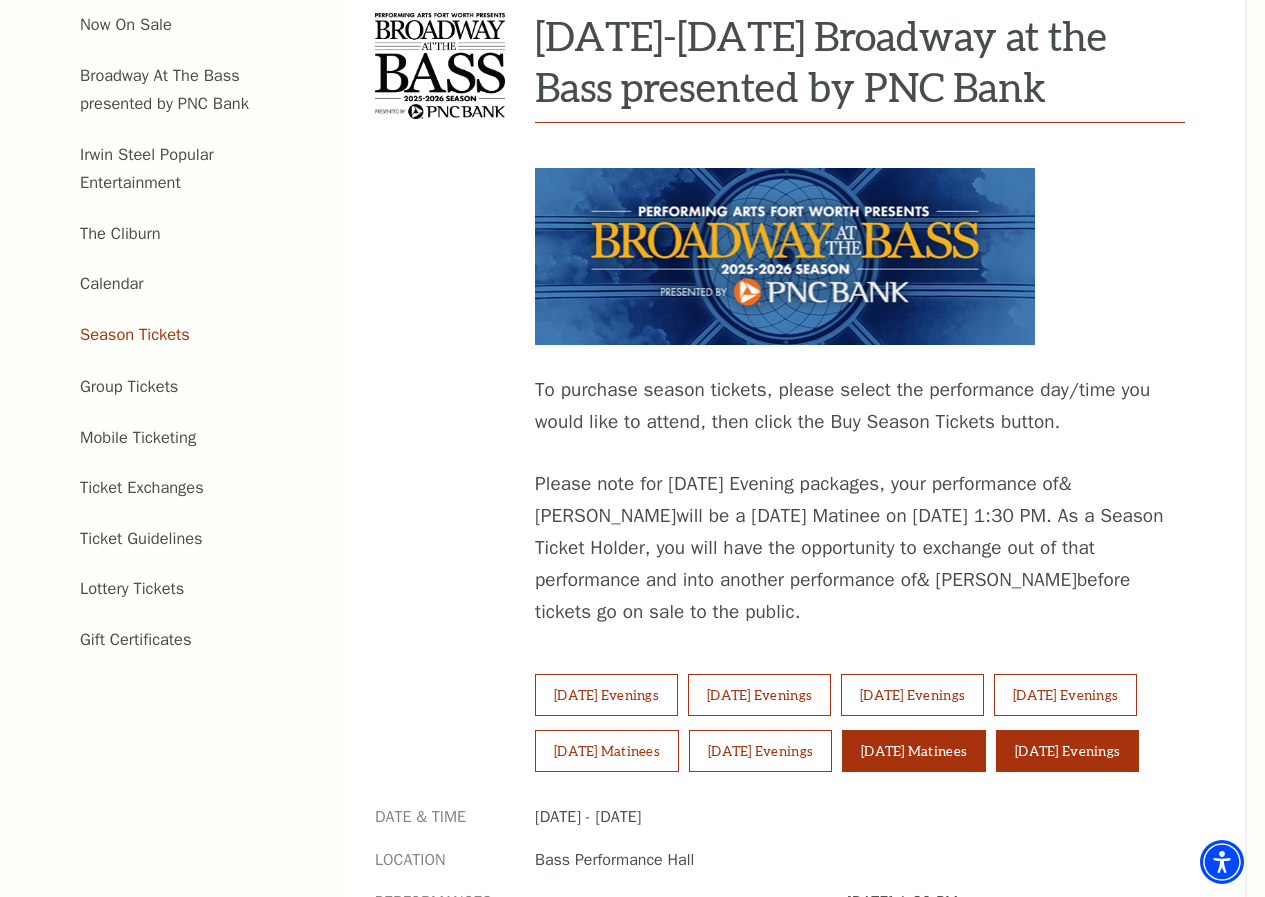 click on "Sunday Evenings" at bounding box center (1067, 751) 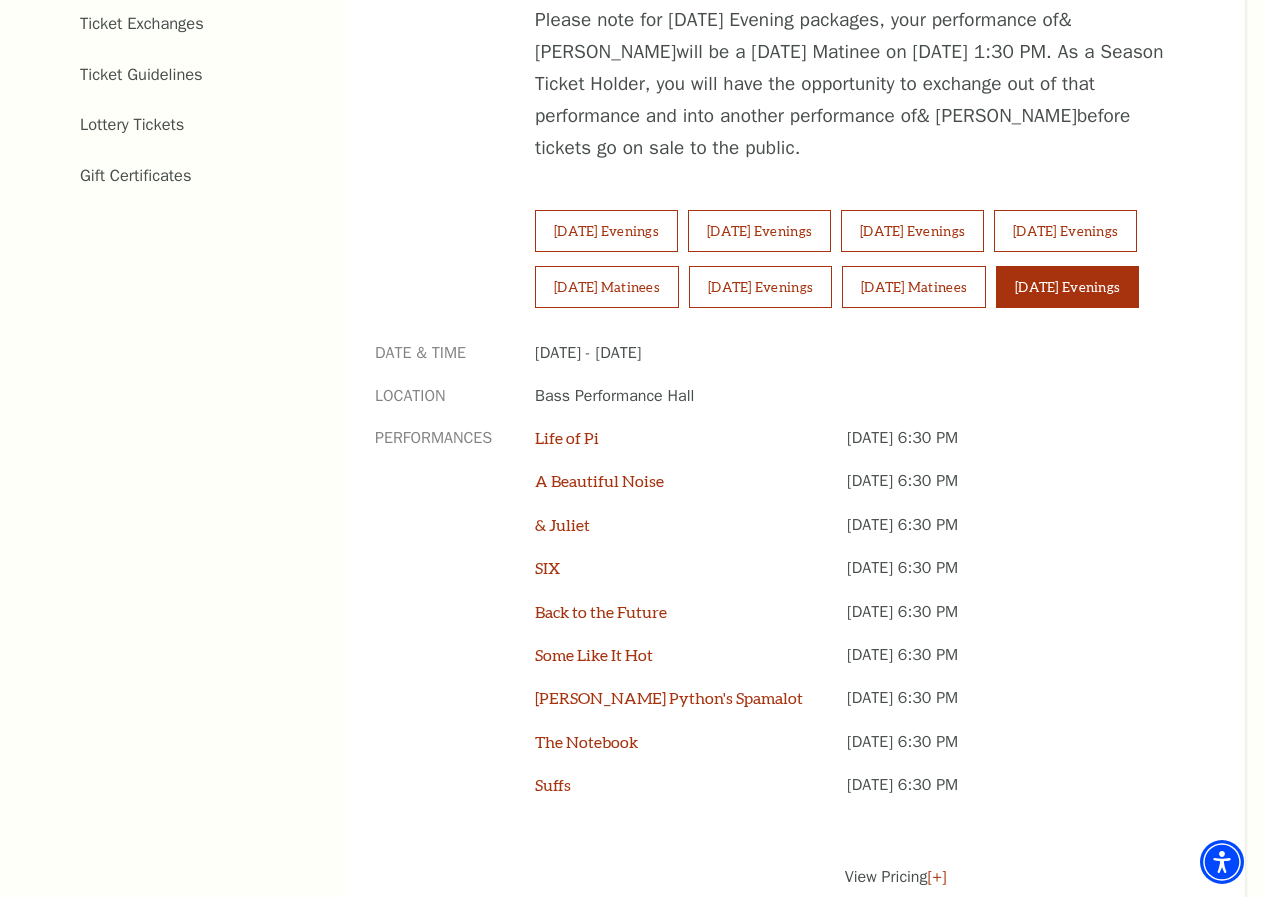 scroll, scrollTop: 1452, scrollLeft: 0, axis: vertical 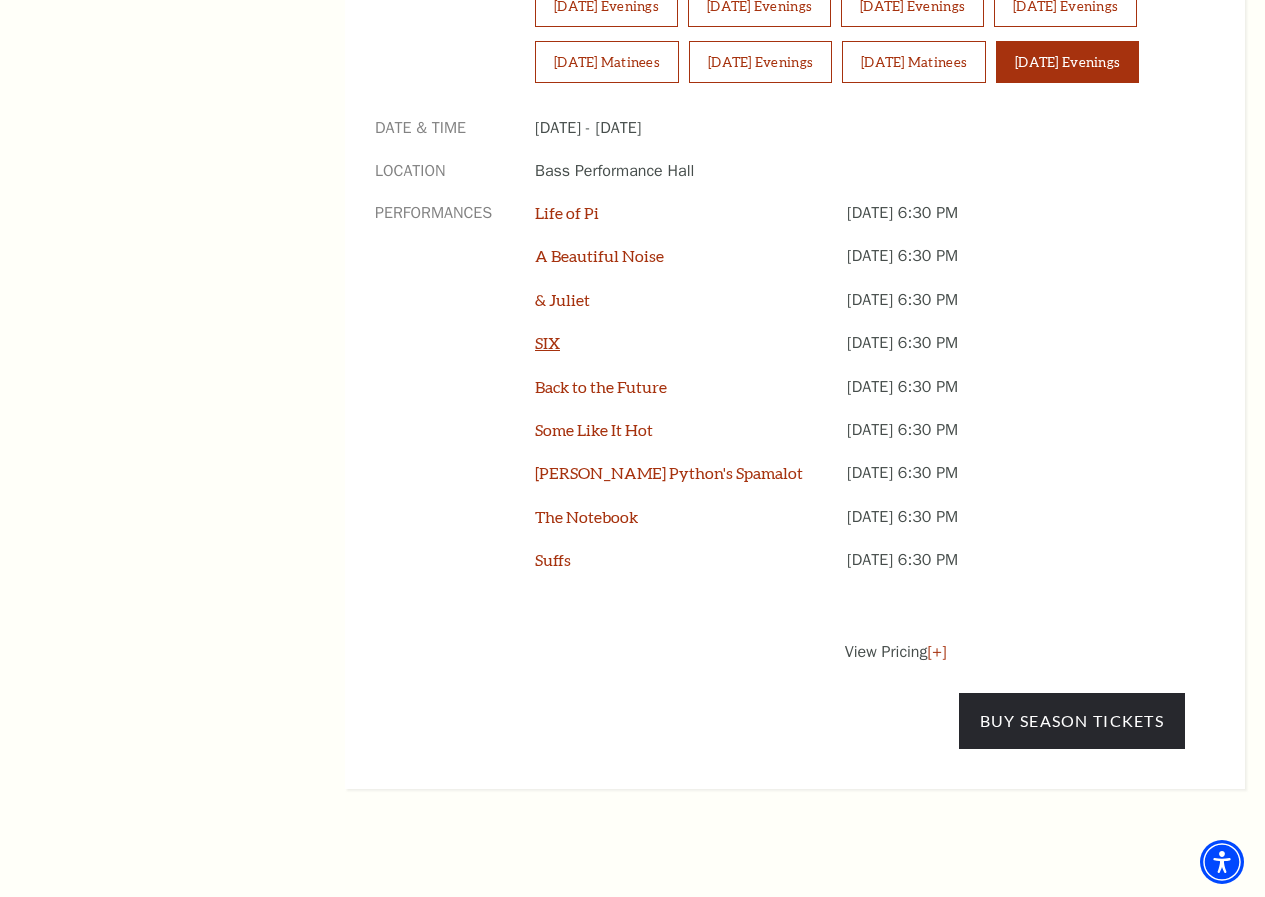 click on "SIX" at bounding box center (547, 342) 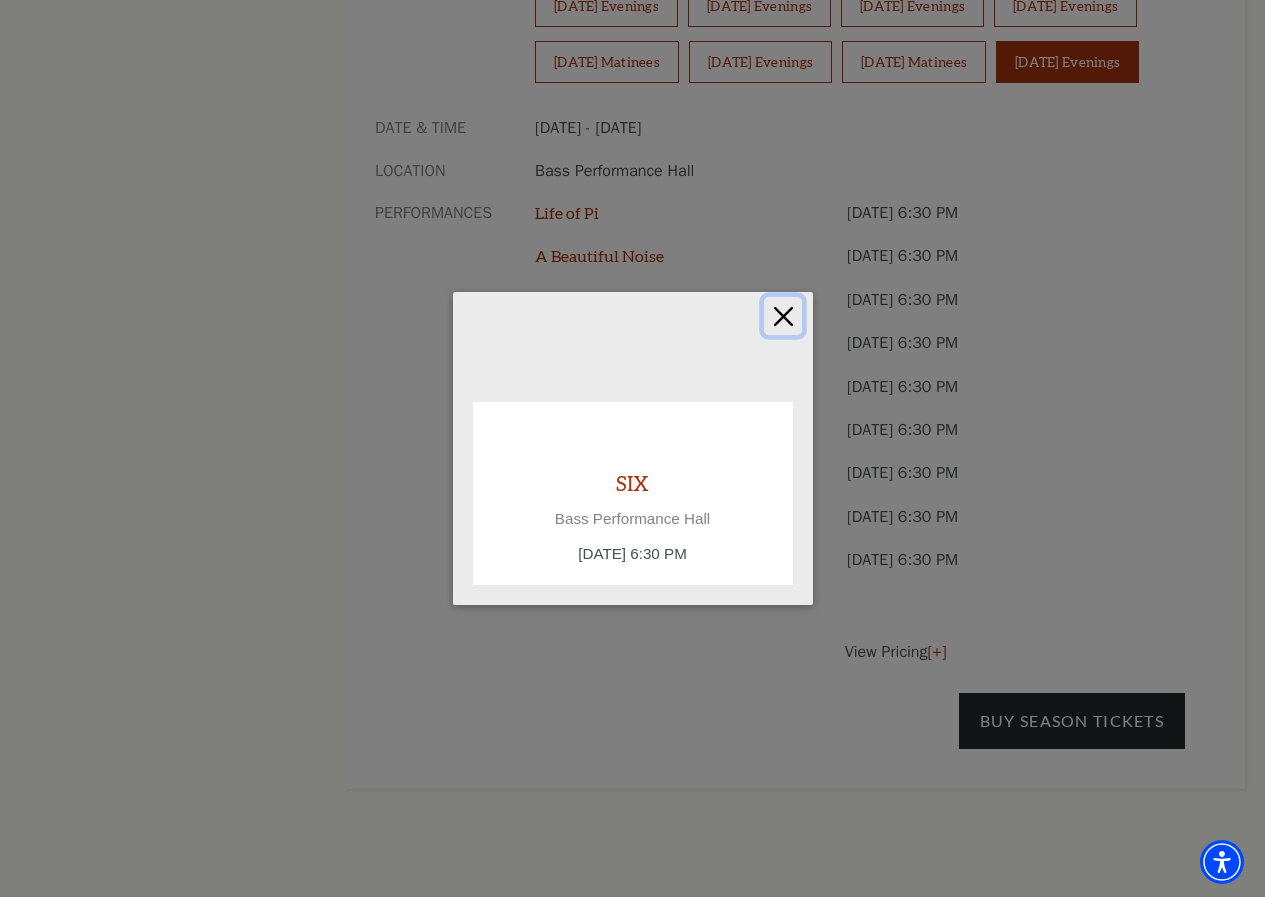 click at bounding box center (783, 316) 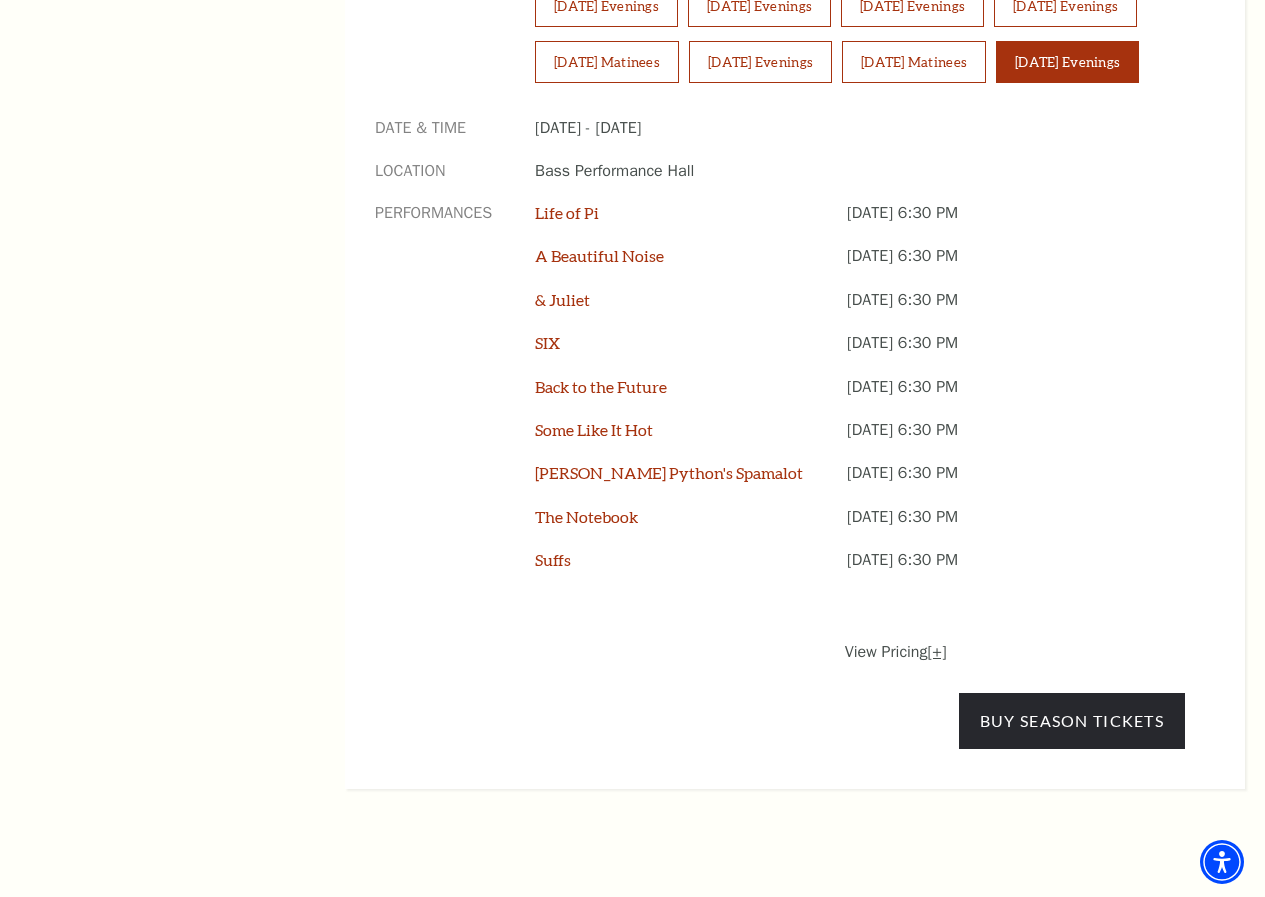 click on "[+]" at bounding box center (936, 652) 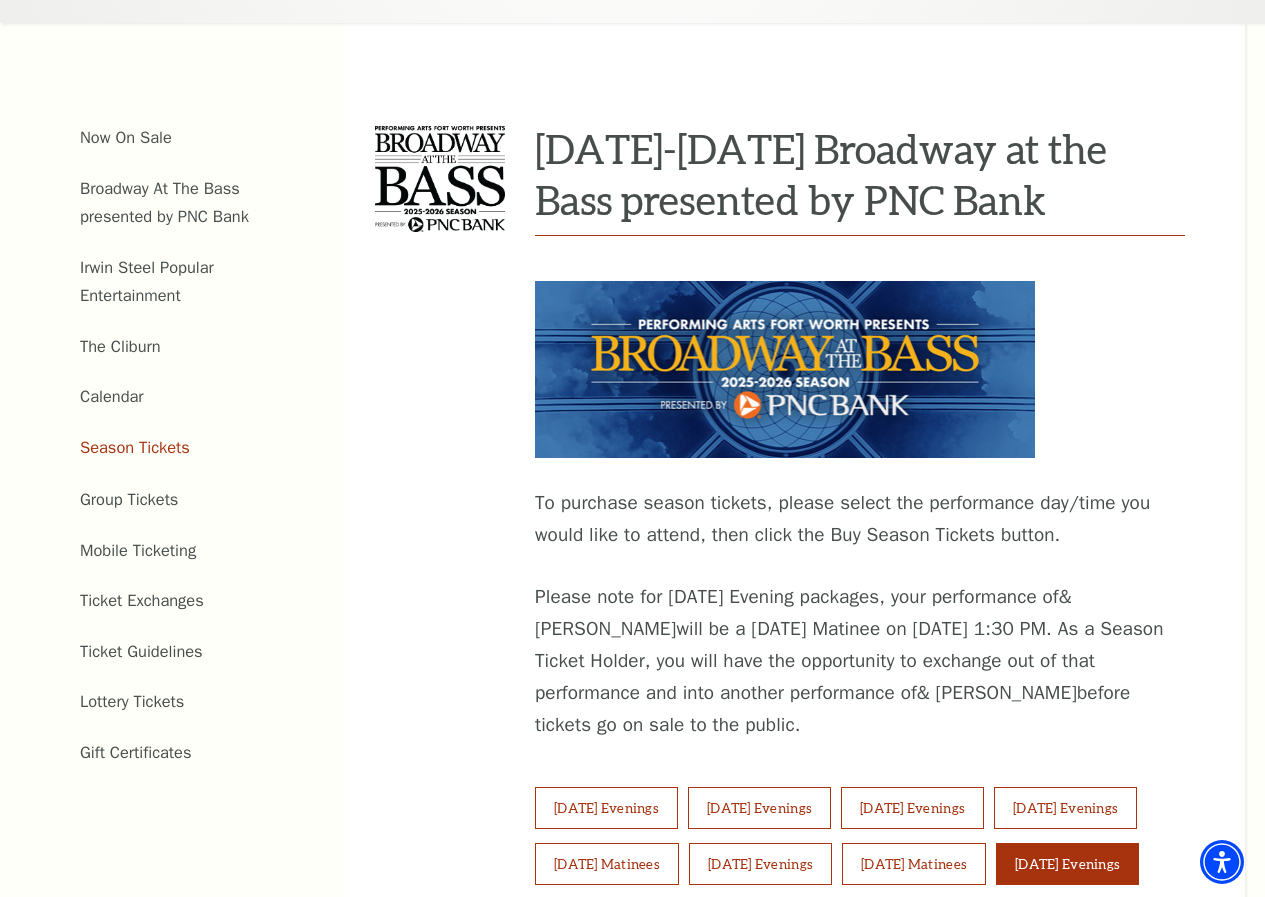 scroll, scrollTop: 0, scrollLeft: 0, axis: both 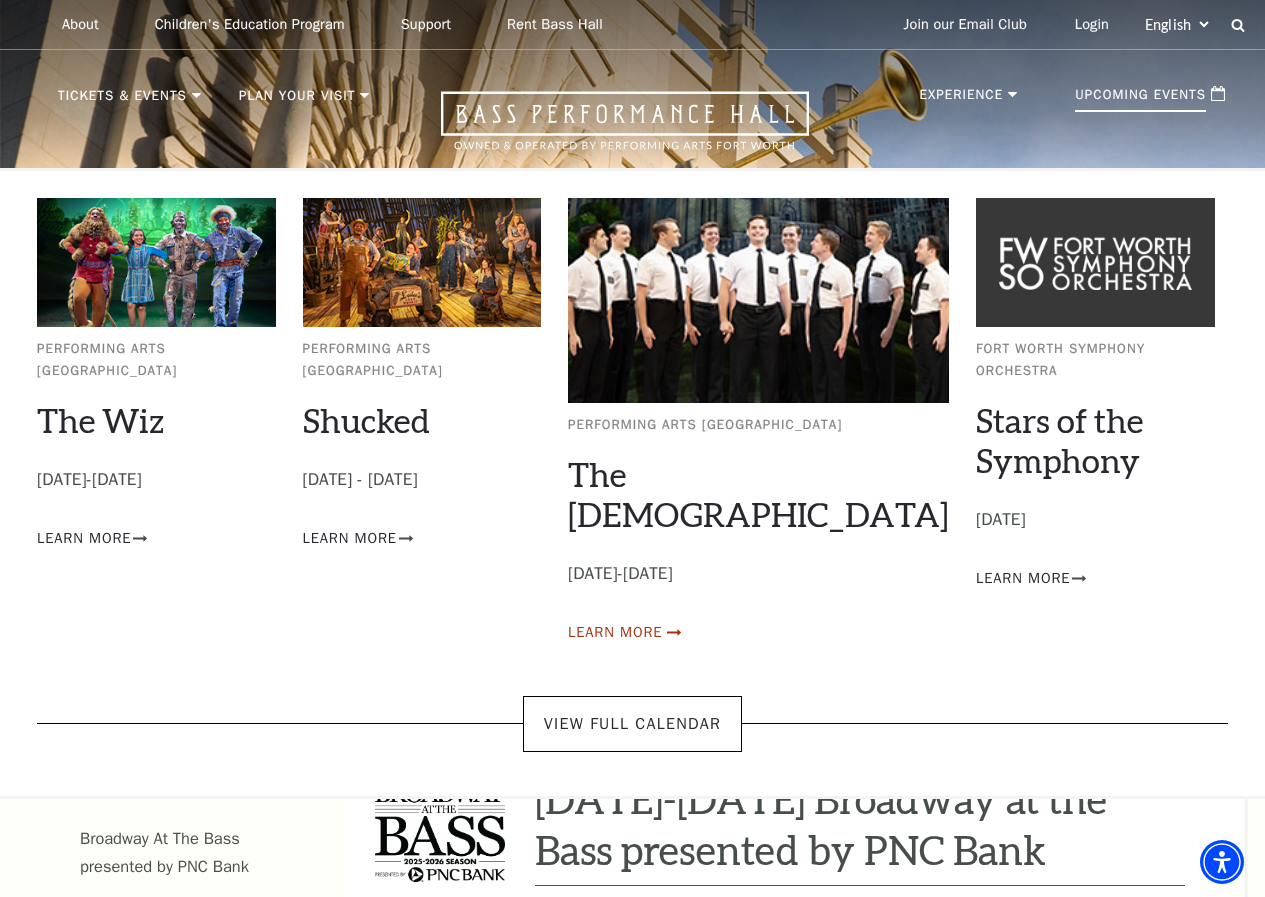 click on "Learn More" at bounding box center (615, 632) 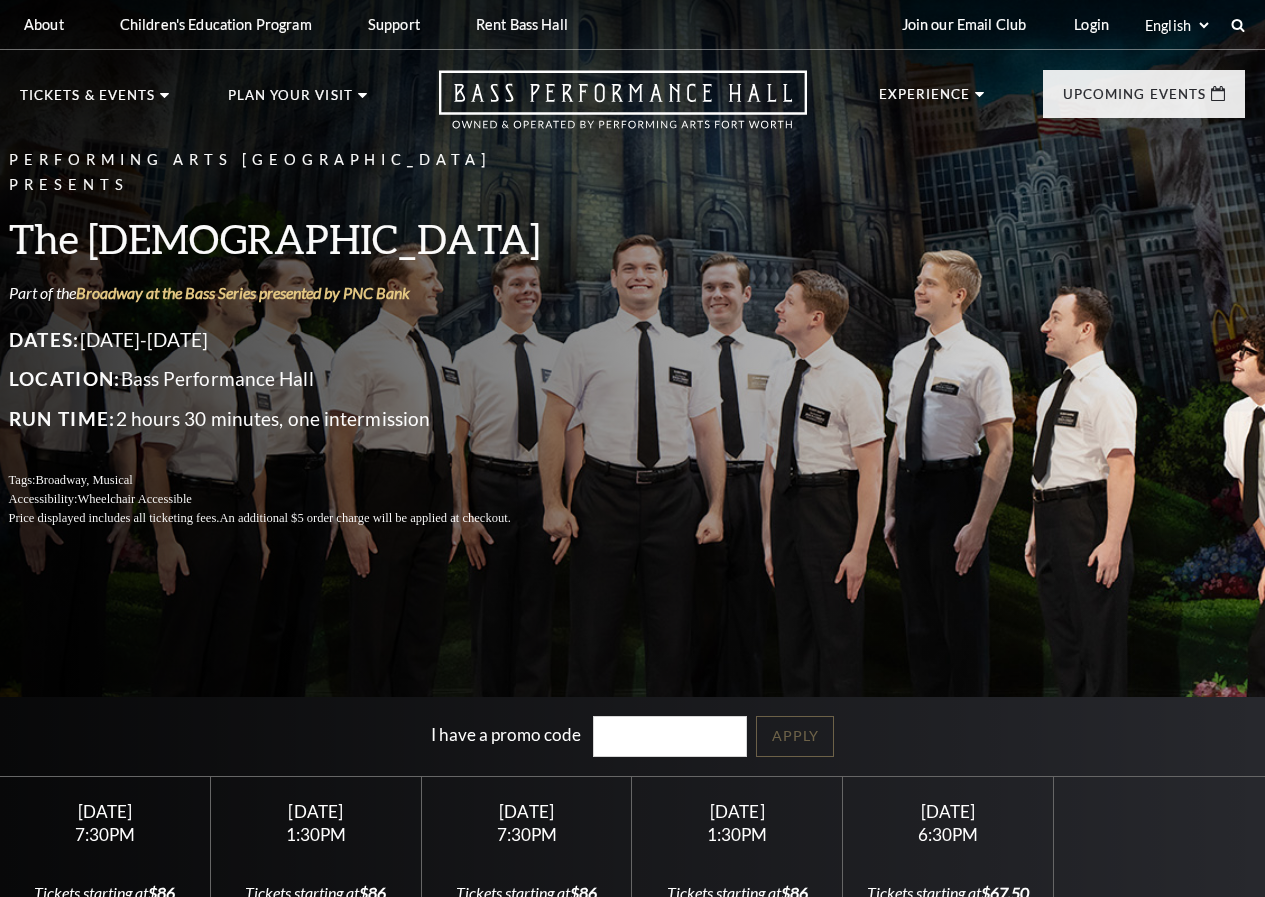 scroll, scrollTop: 0, scrollLeft: 0, axis: both 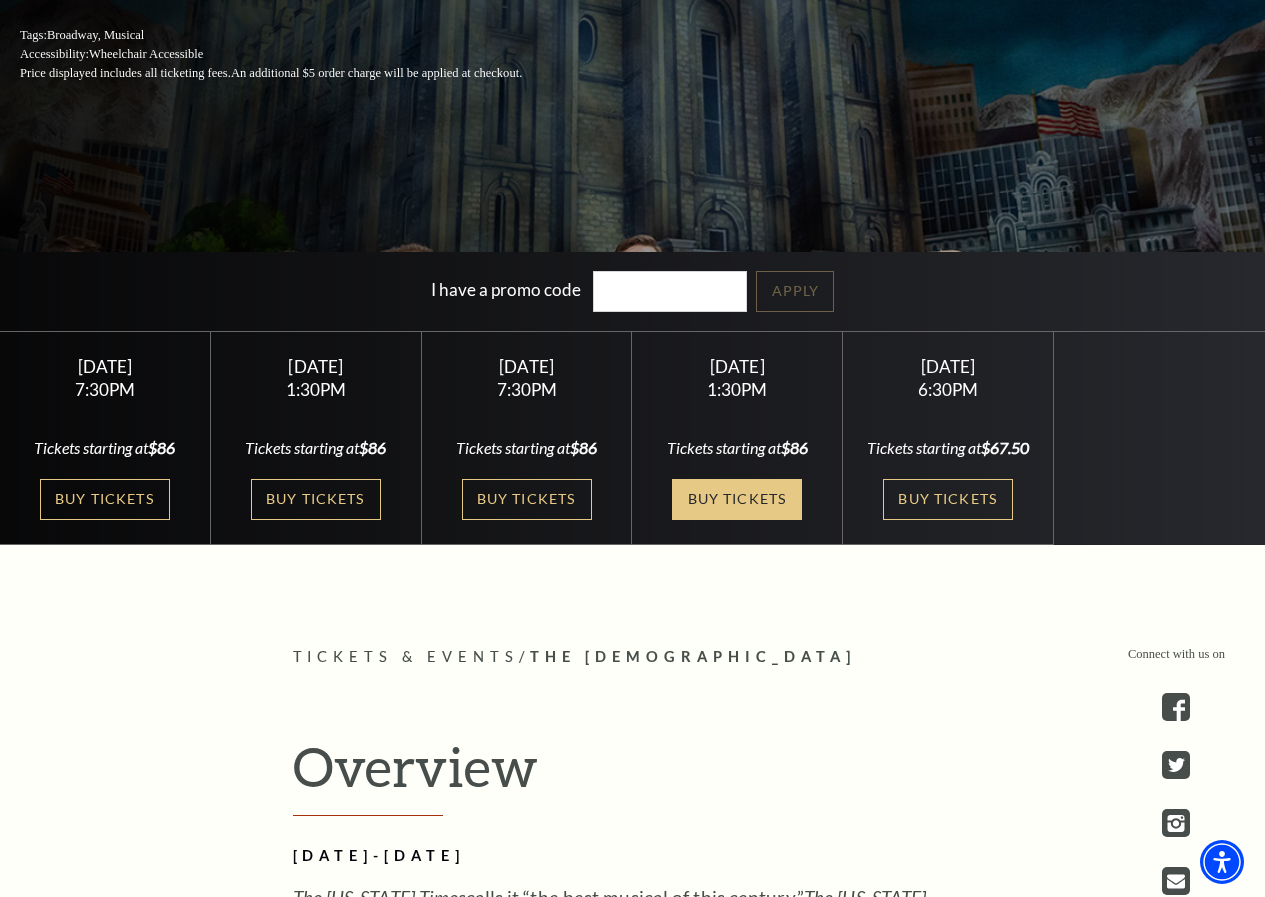 click on "Buy Tickets" at bounding box center (737, 499) 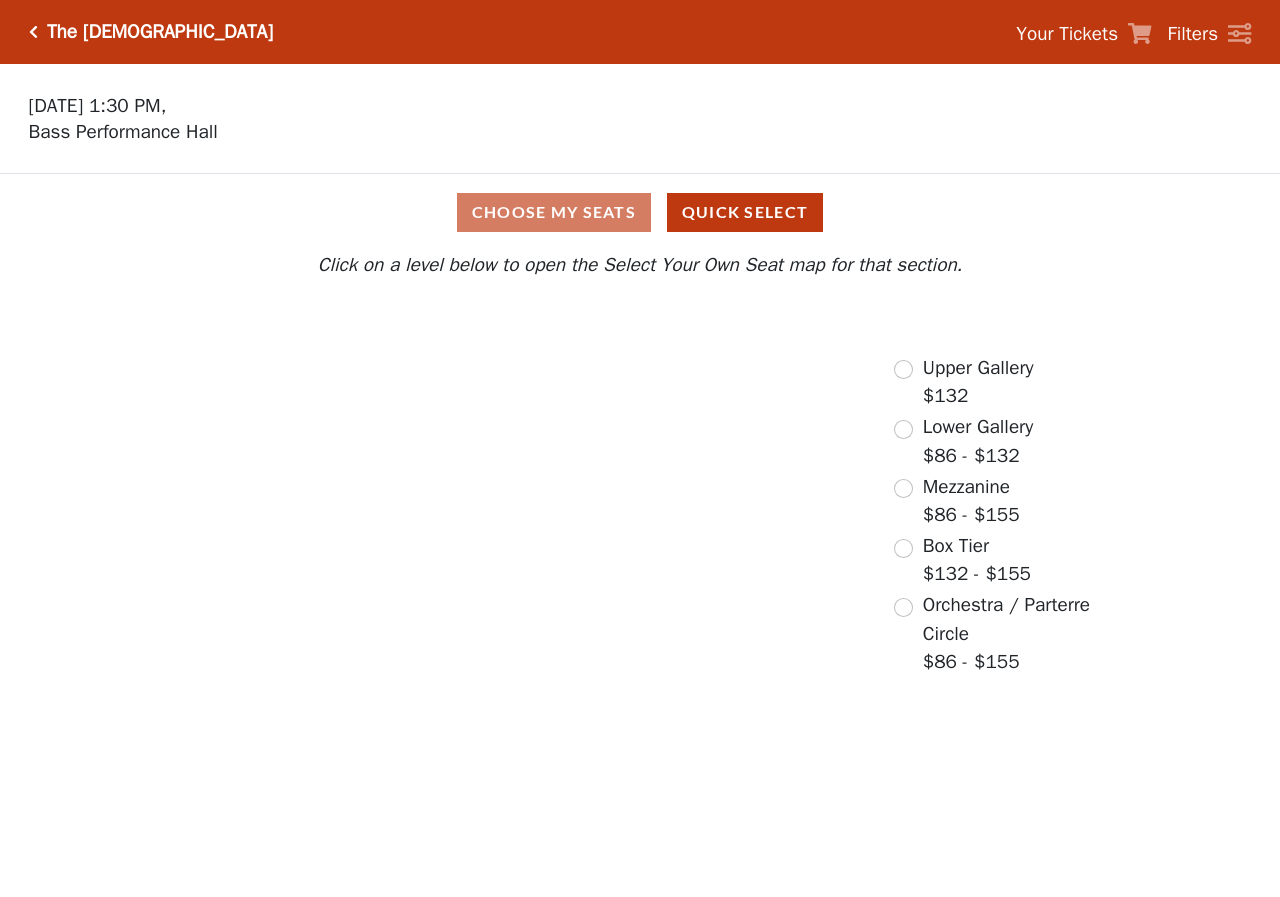 scroll, scrollTop: 0, scrollLeft: 0, axis: both 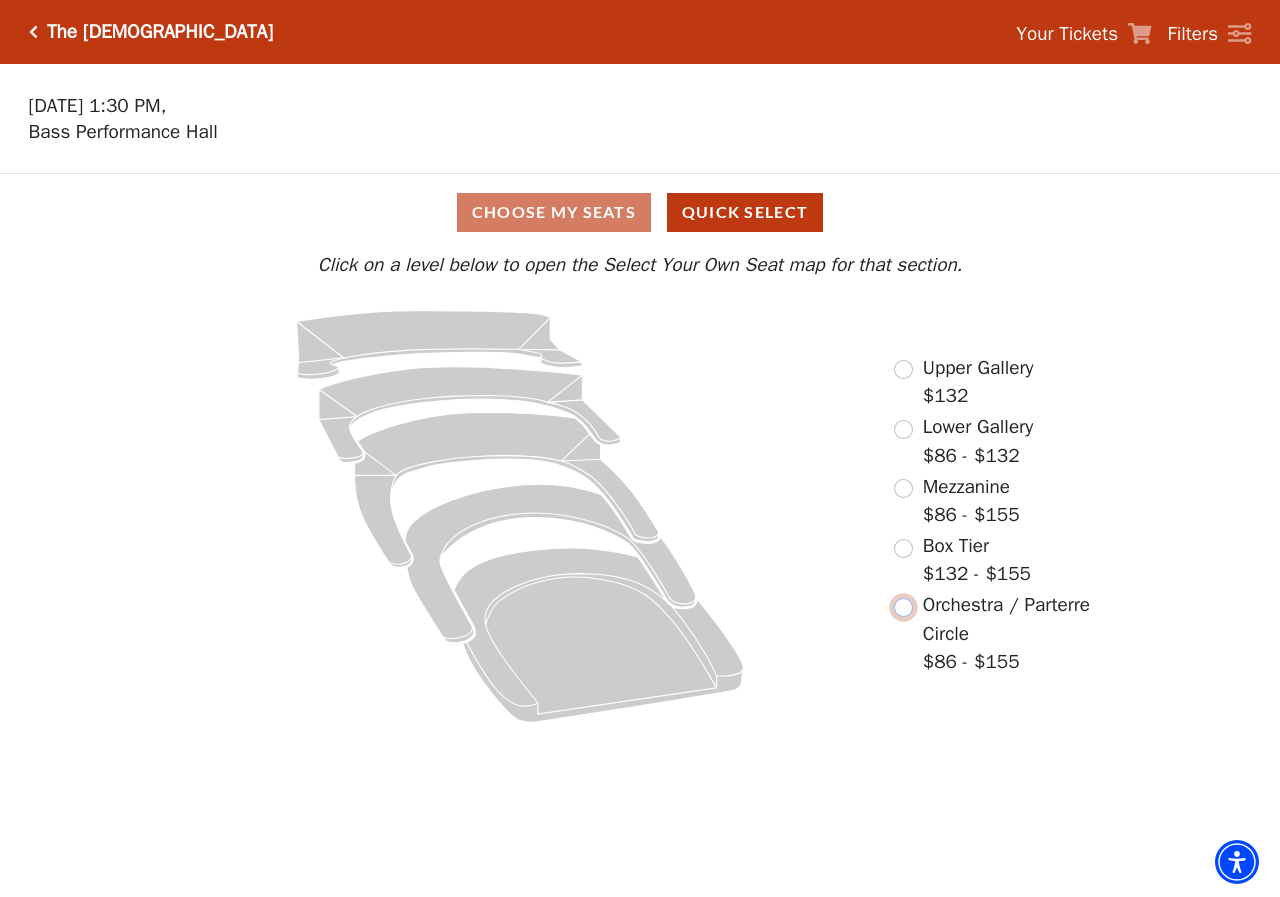 click at bounding box center (903, 607) 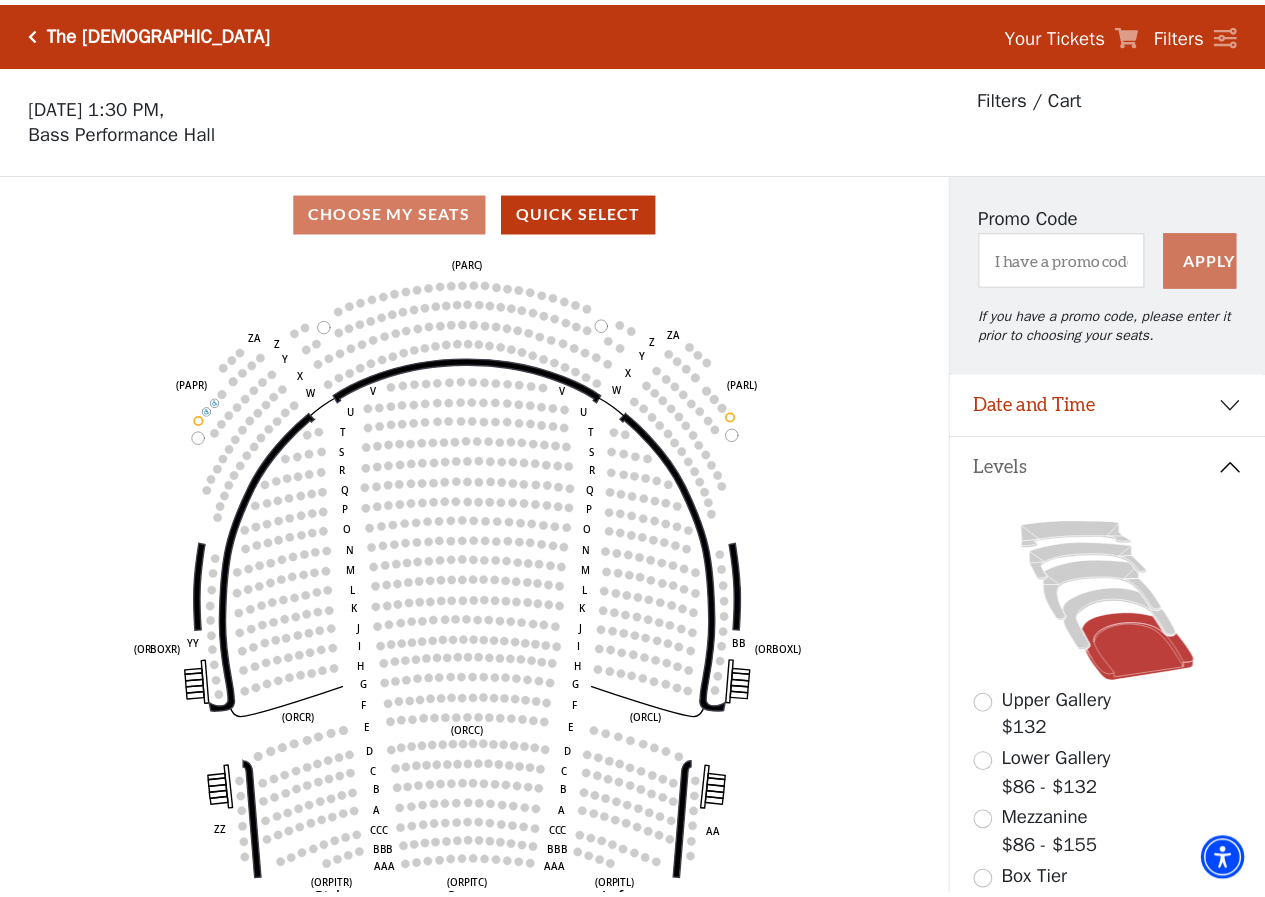 scroll, scrollTop: 93, scrollLeft: 0, axis: vertical 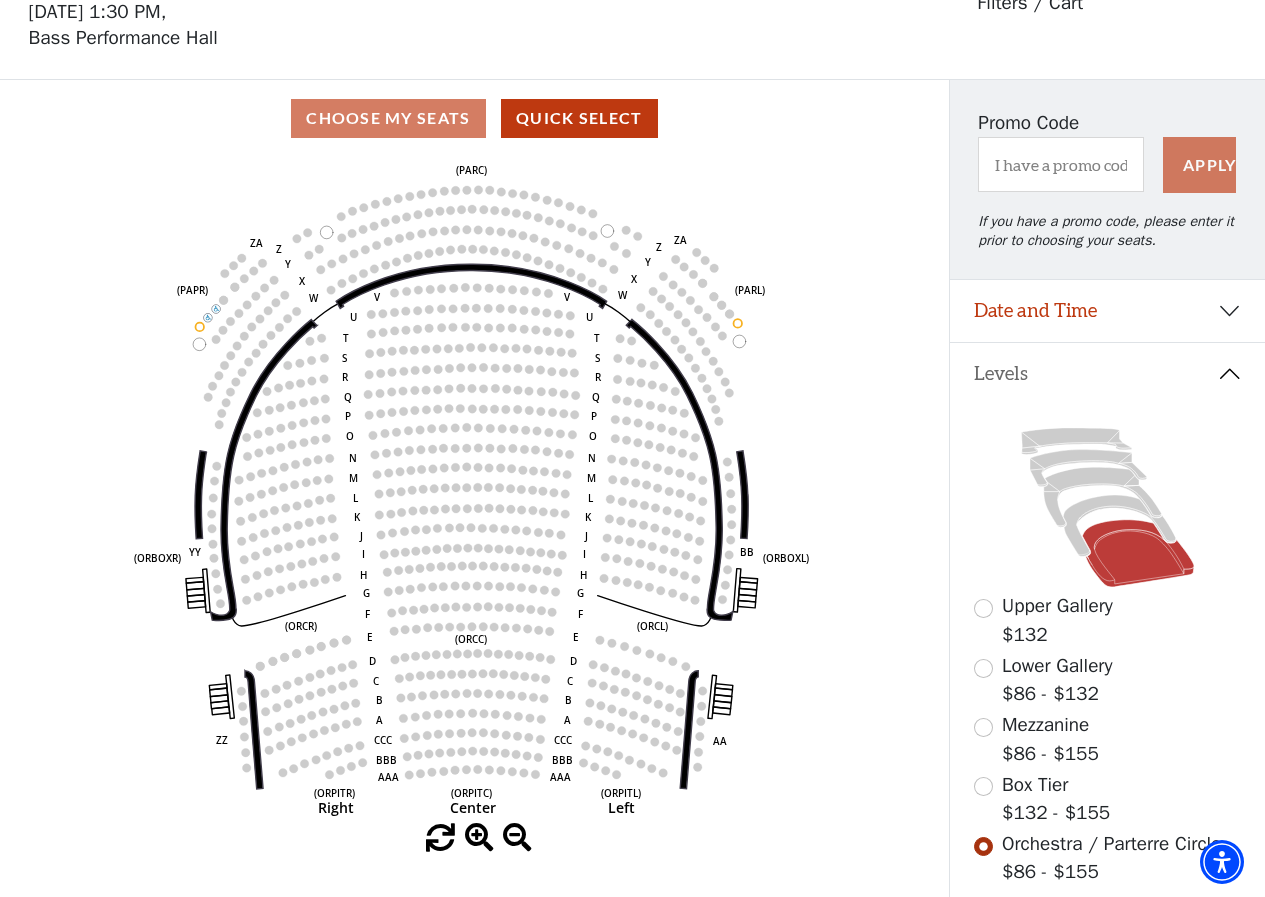 click on "Choose My Seats
Quick Select" at bounding box center [474, 118] 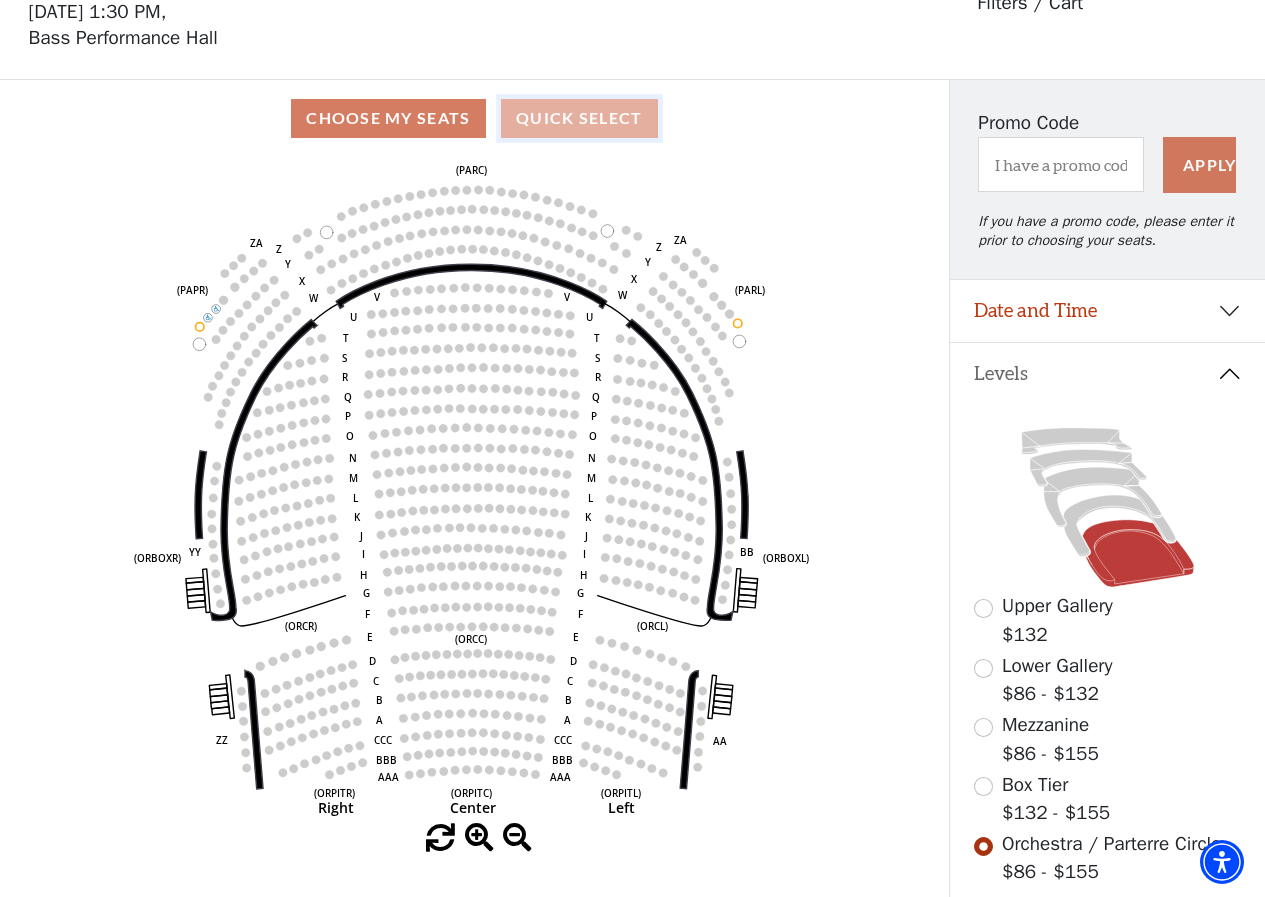 click on "Quick Select" at bounding box center (579, 118) 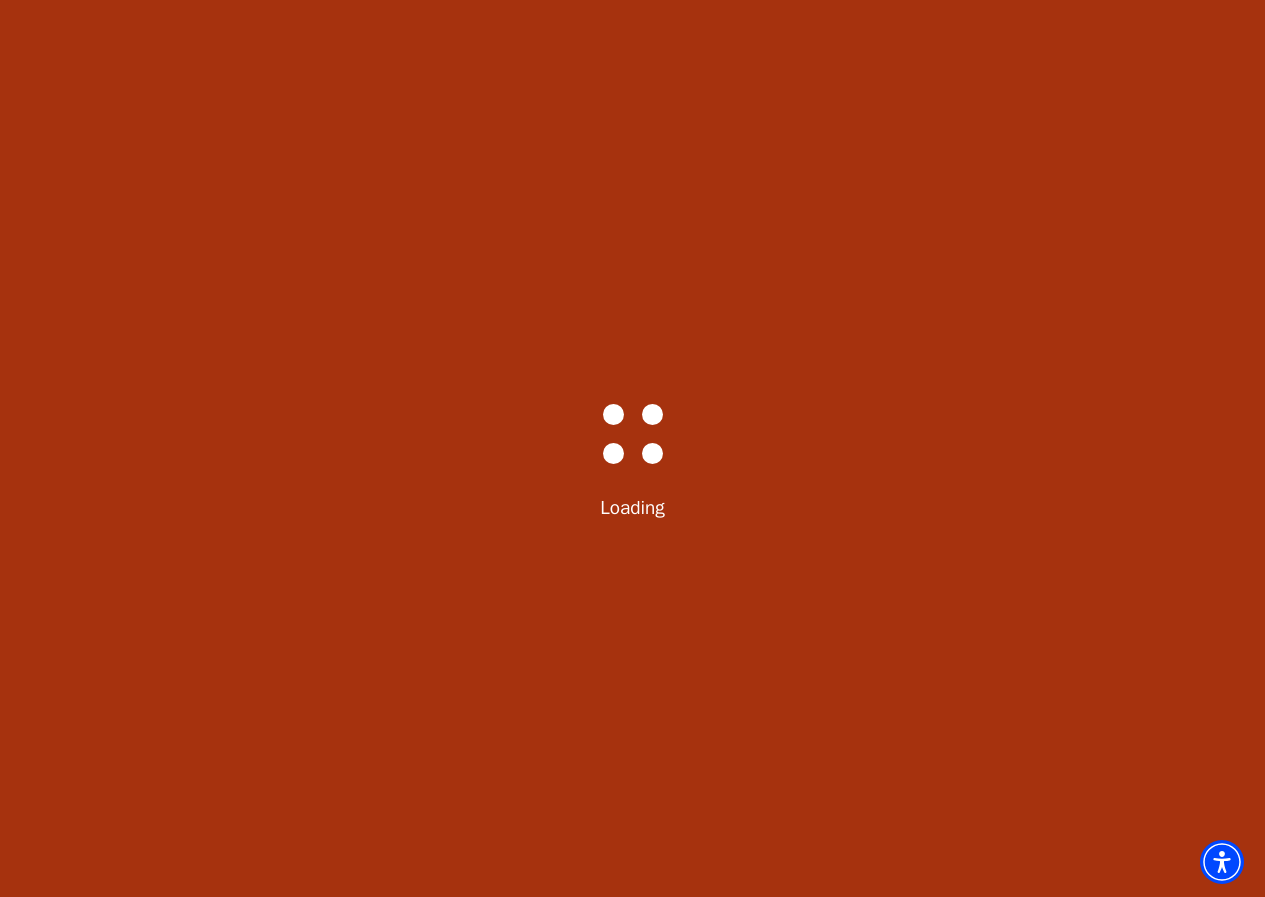 scroll, scrollTop: 0, scrollLeft: 0, axis: both 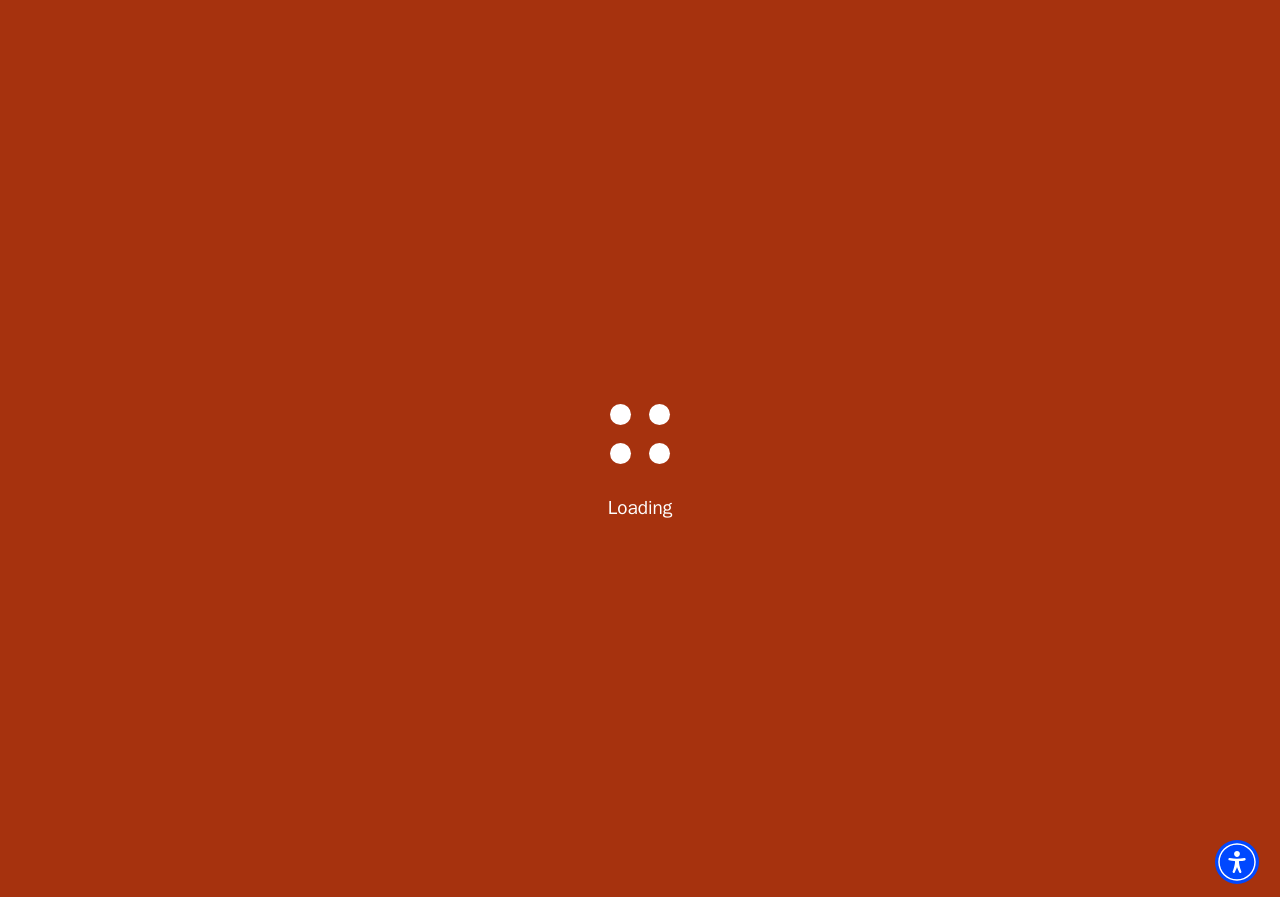 select on "6288" 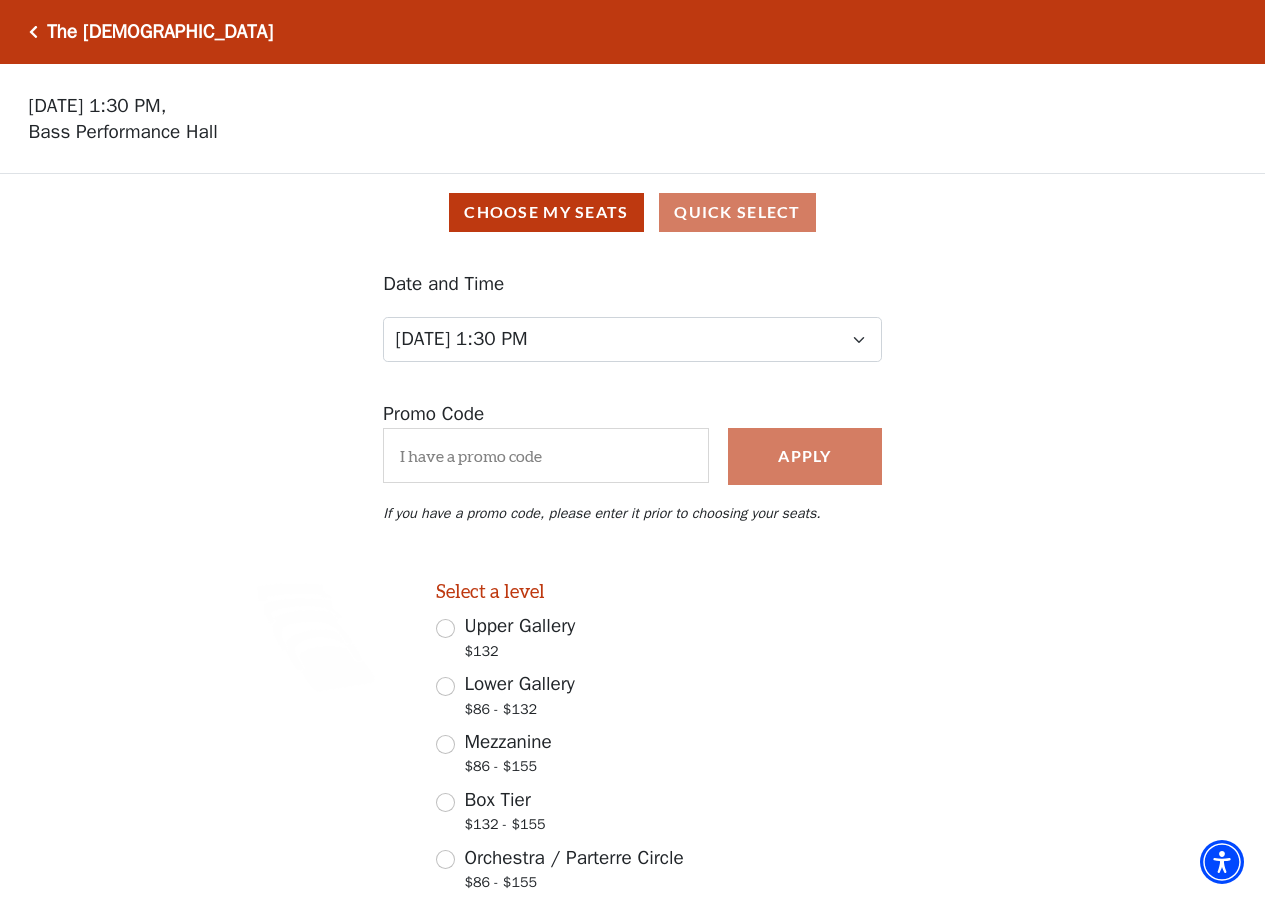 scroll, scrollTop: 157, scrollLeft: 0, axis: vertical 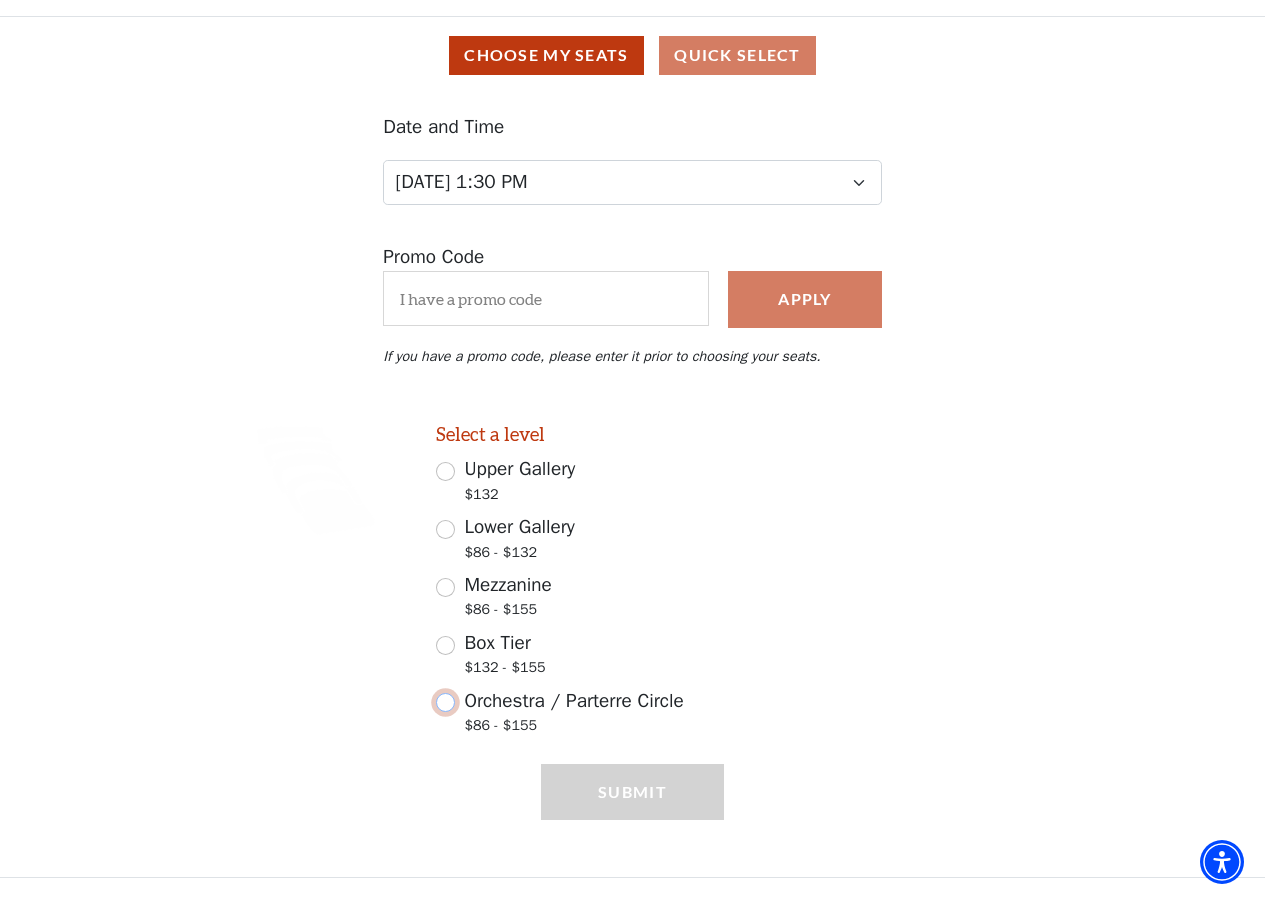 click on "Orchestra / Parterre Circle     $86 - $155" at bounding box center (445, 702) 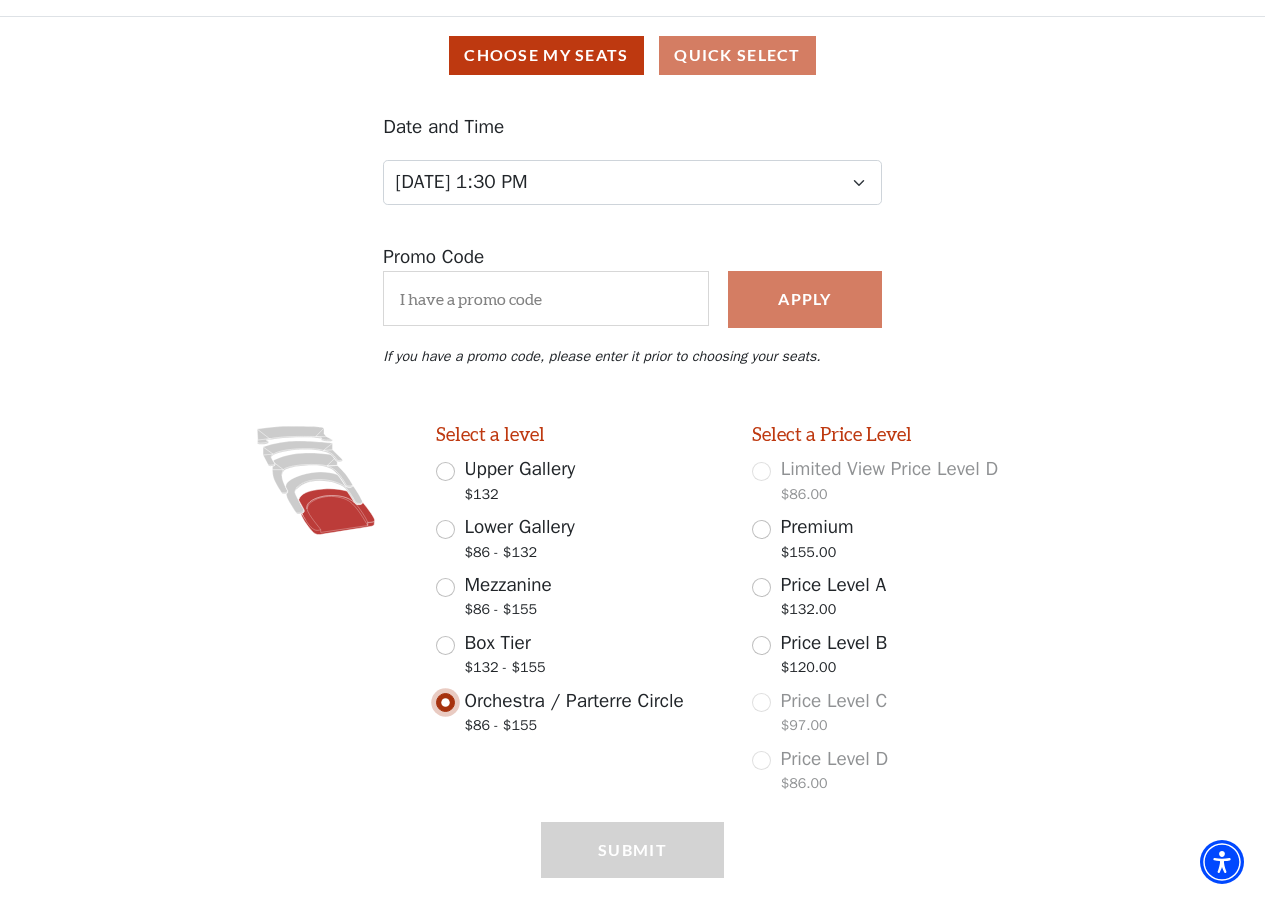 scroll, scrollTop: 215, scrollLeft: 0, axis: vertical 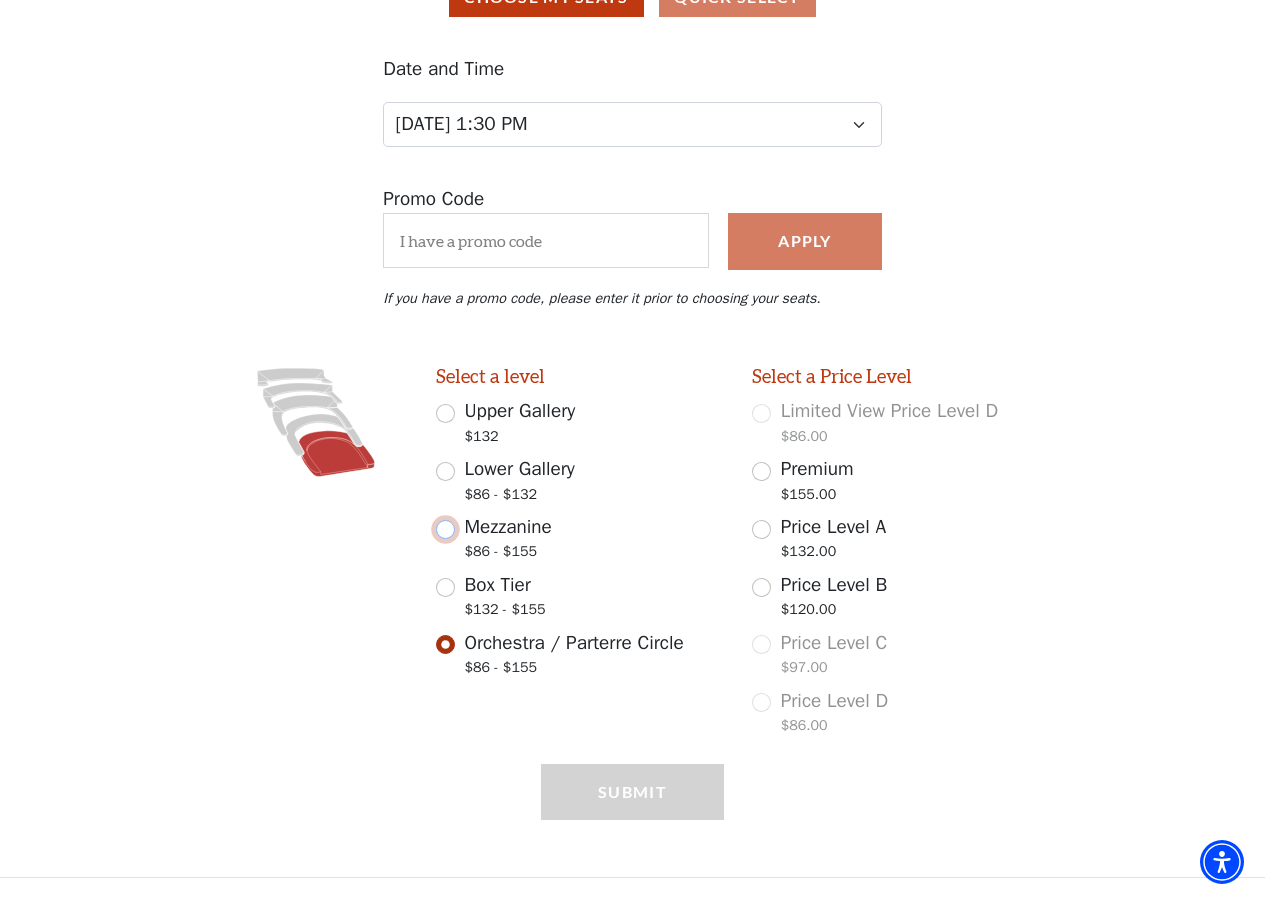 click on "Mezzanine     $86 - $155" at bounding box center (445, 529) 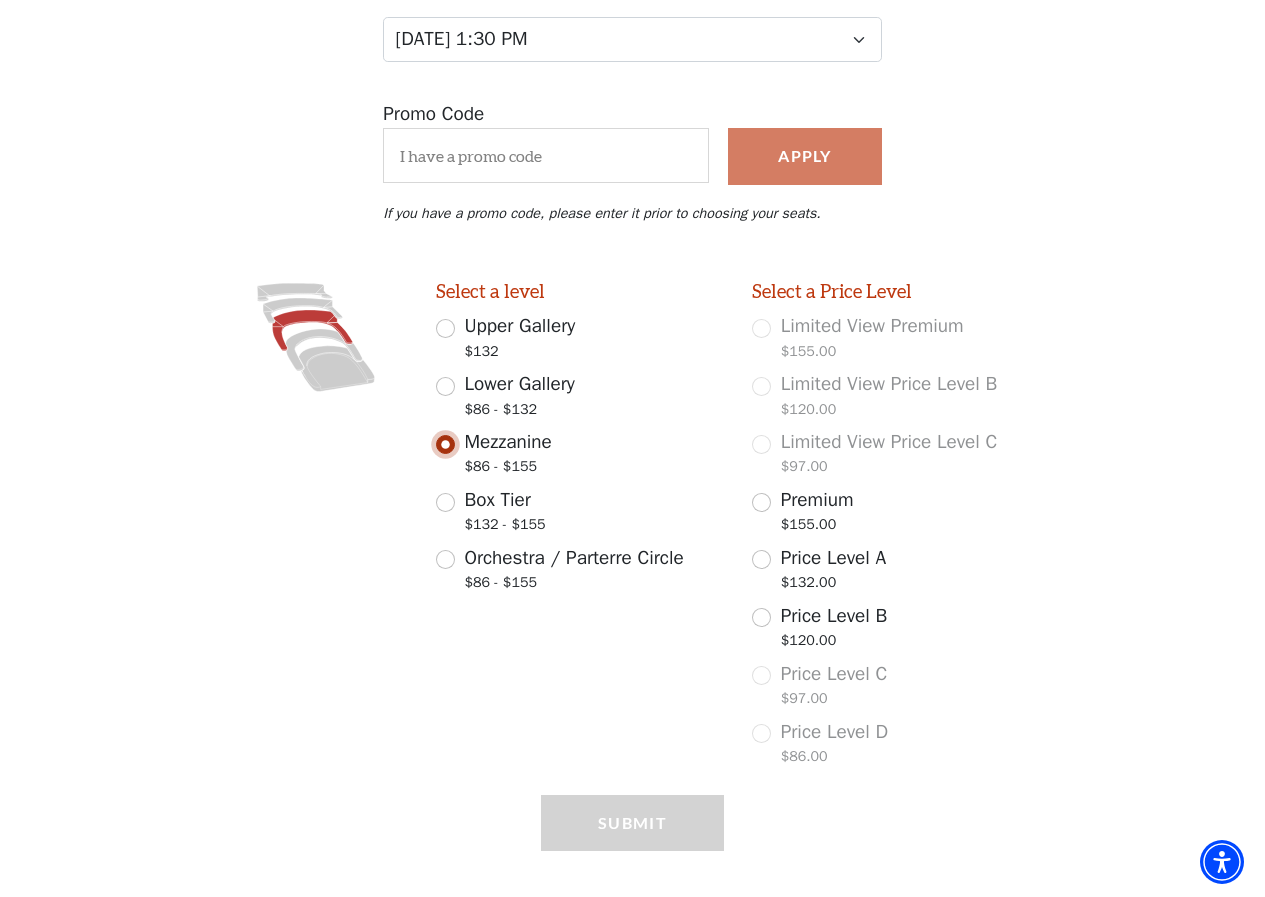 scroll, scrollTop: 331, scrollLeft: 0, axis: vertical 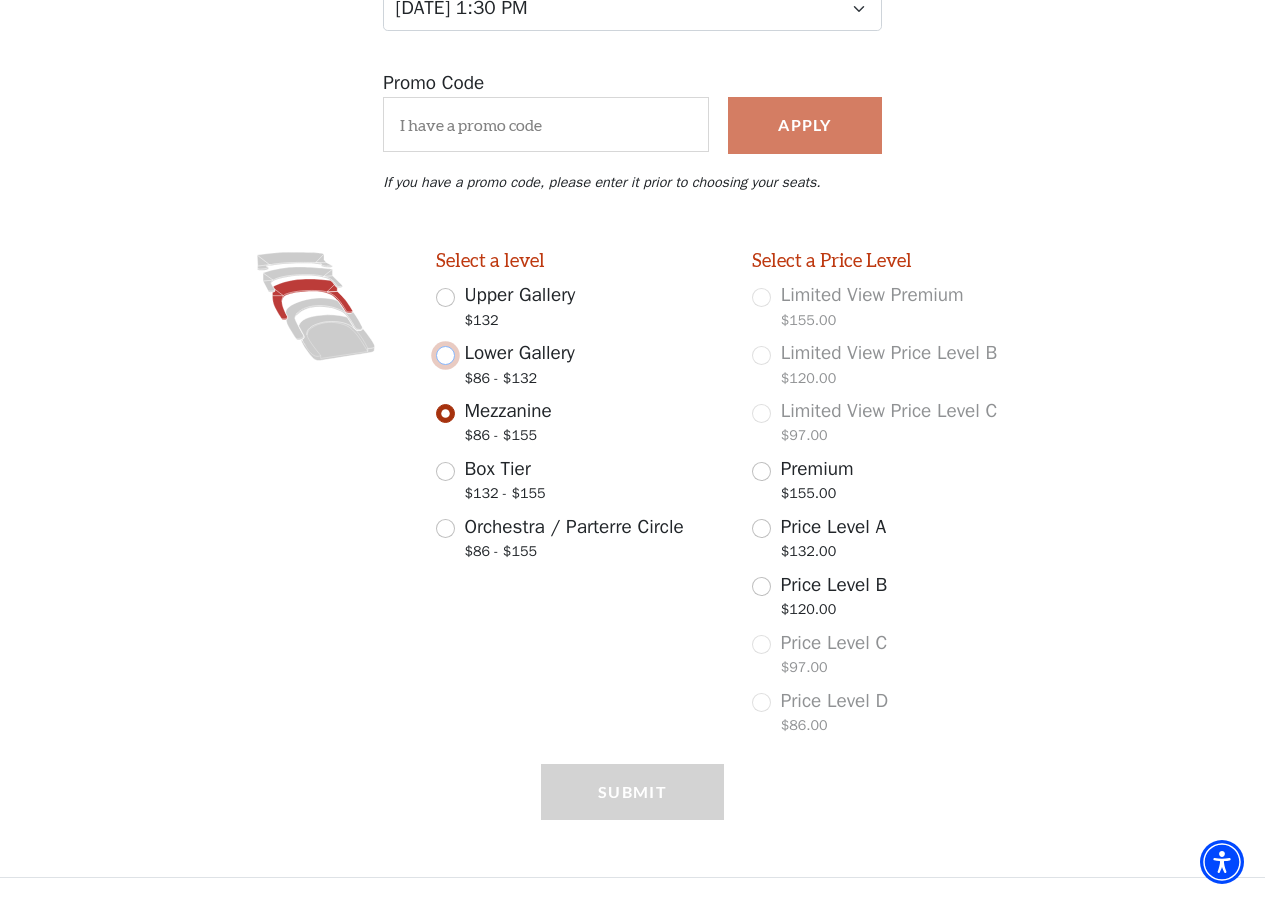 click on "Lower Gallery     $86 - $132" at bounding box center (445, 355) 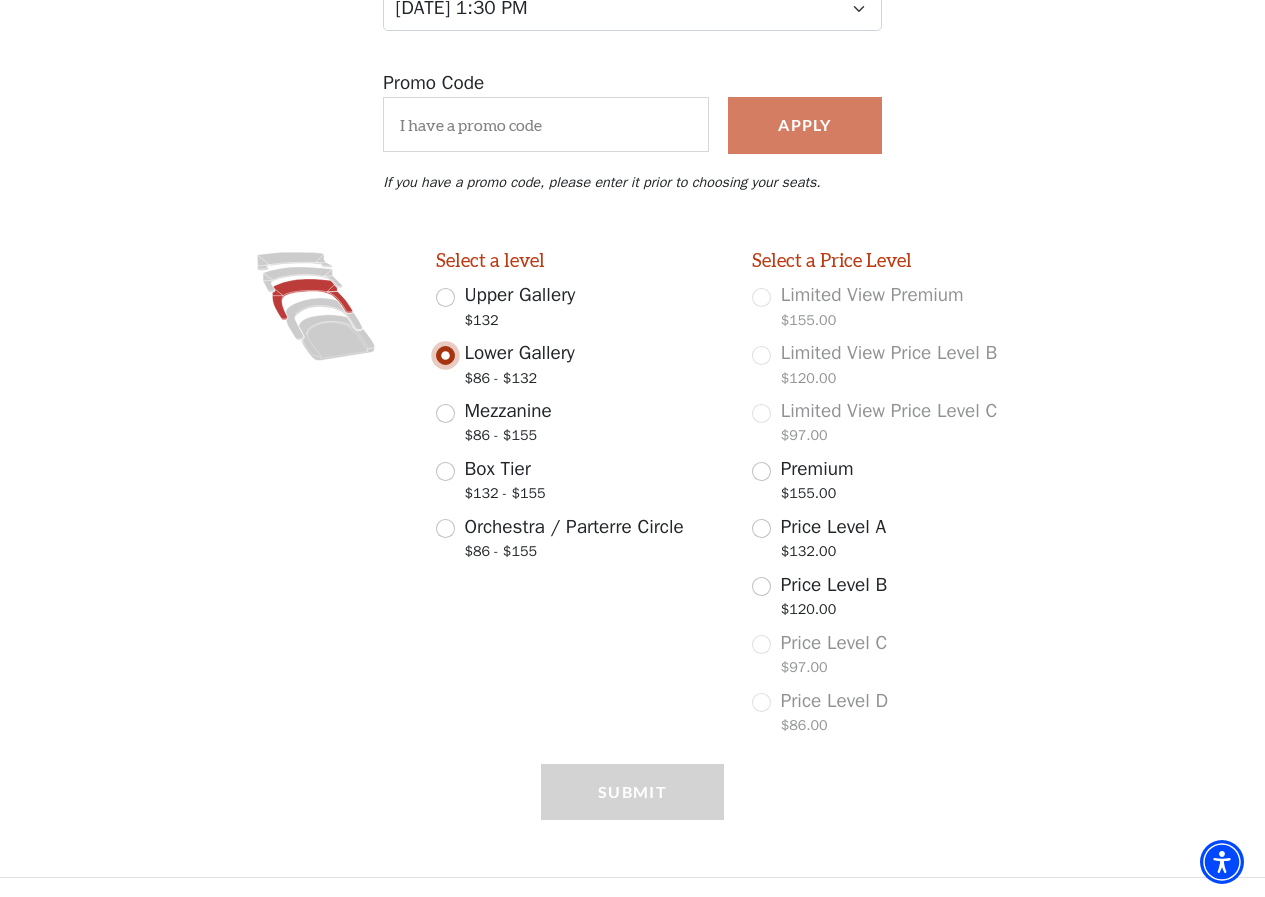 scroll, scrollTop: 157, scrollLeft: 0, axis: vertical 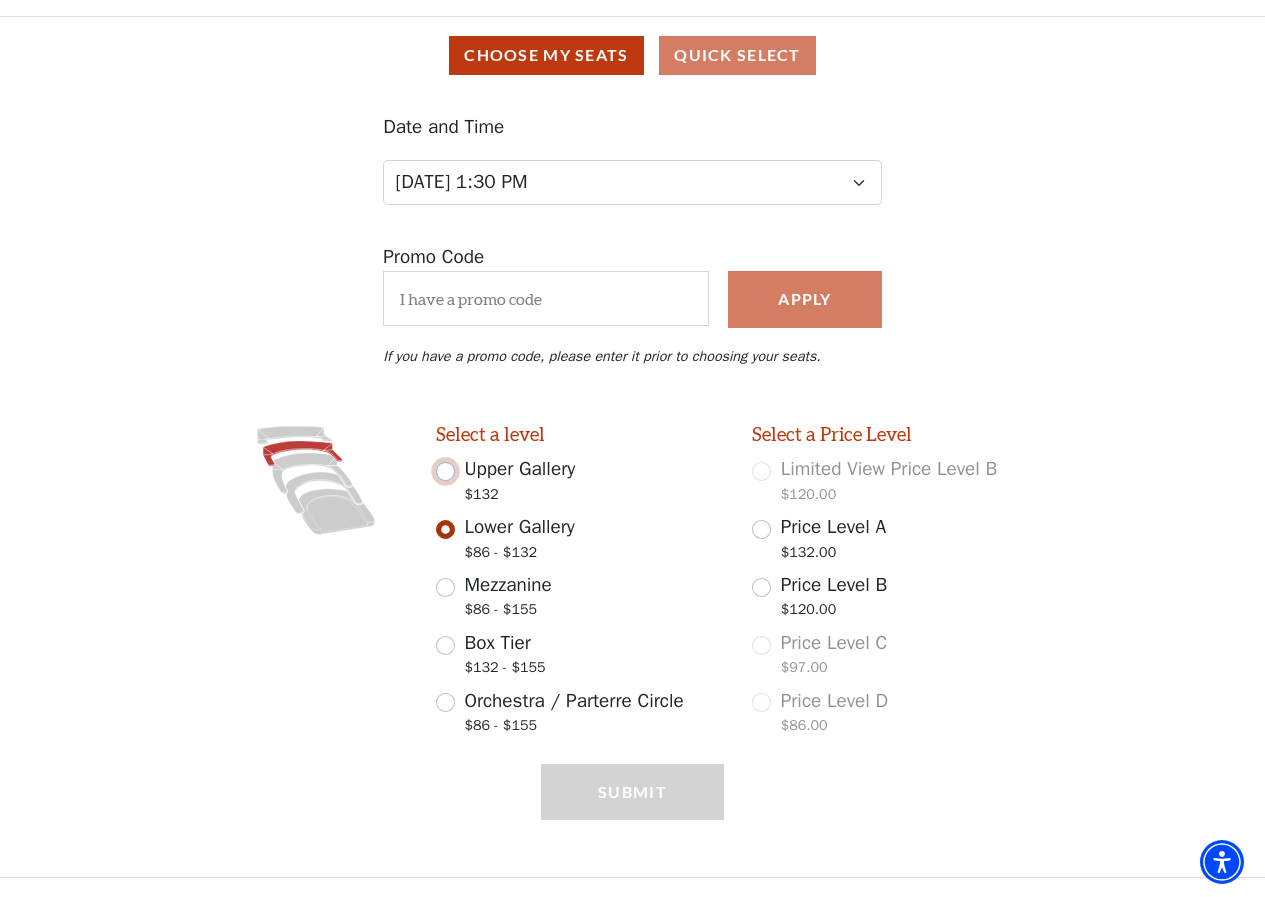 click on "Upper Gallery     $132" at bounding box center [445, 471] 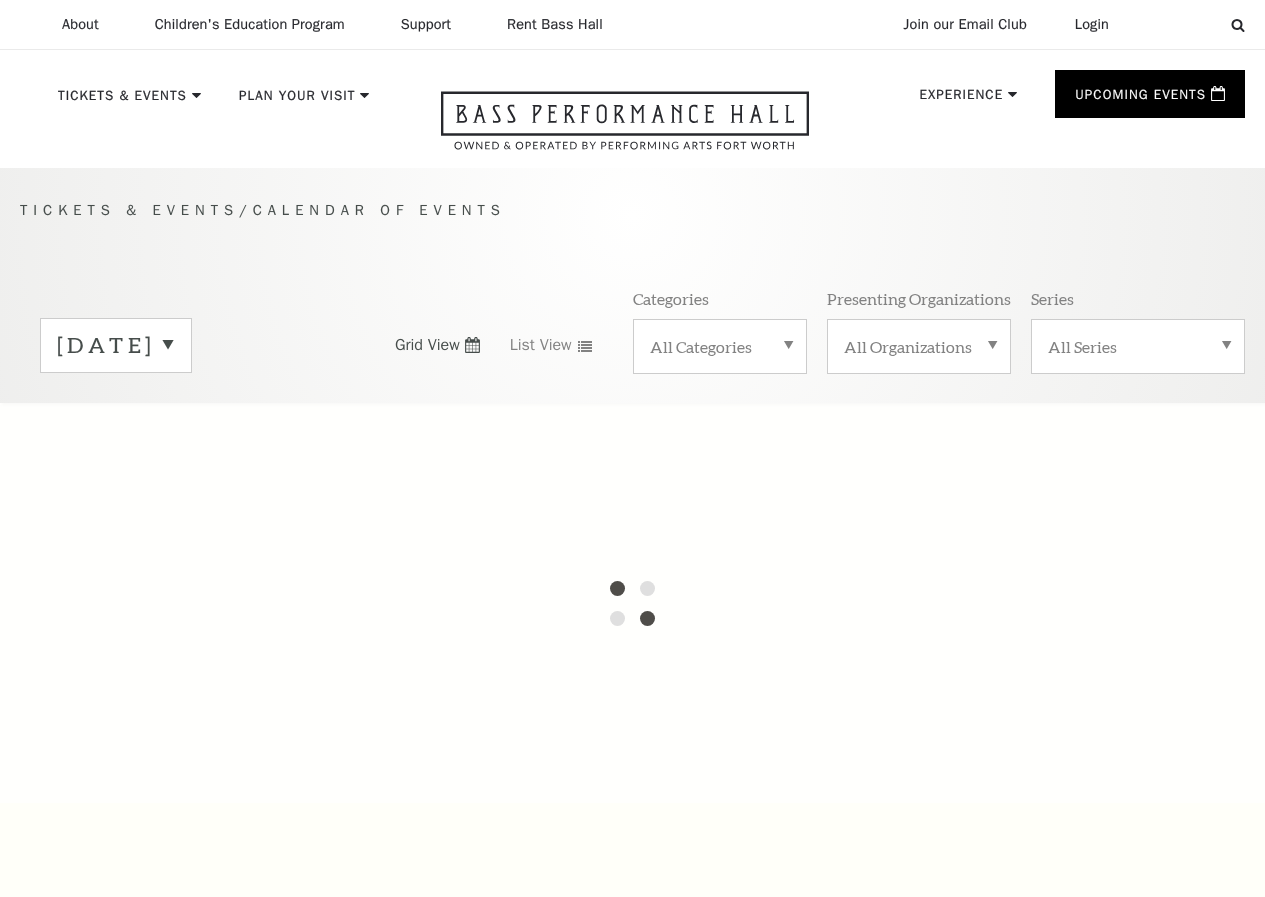 scroll, scrollTop: 0, scrollLeft: 0, axis: both 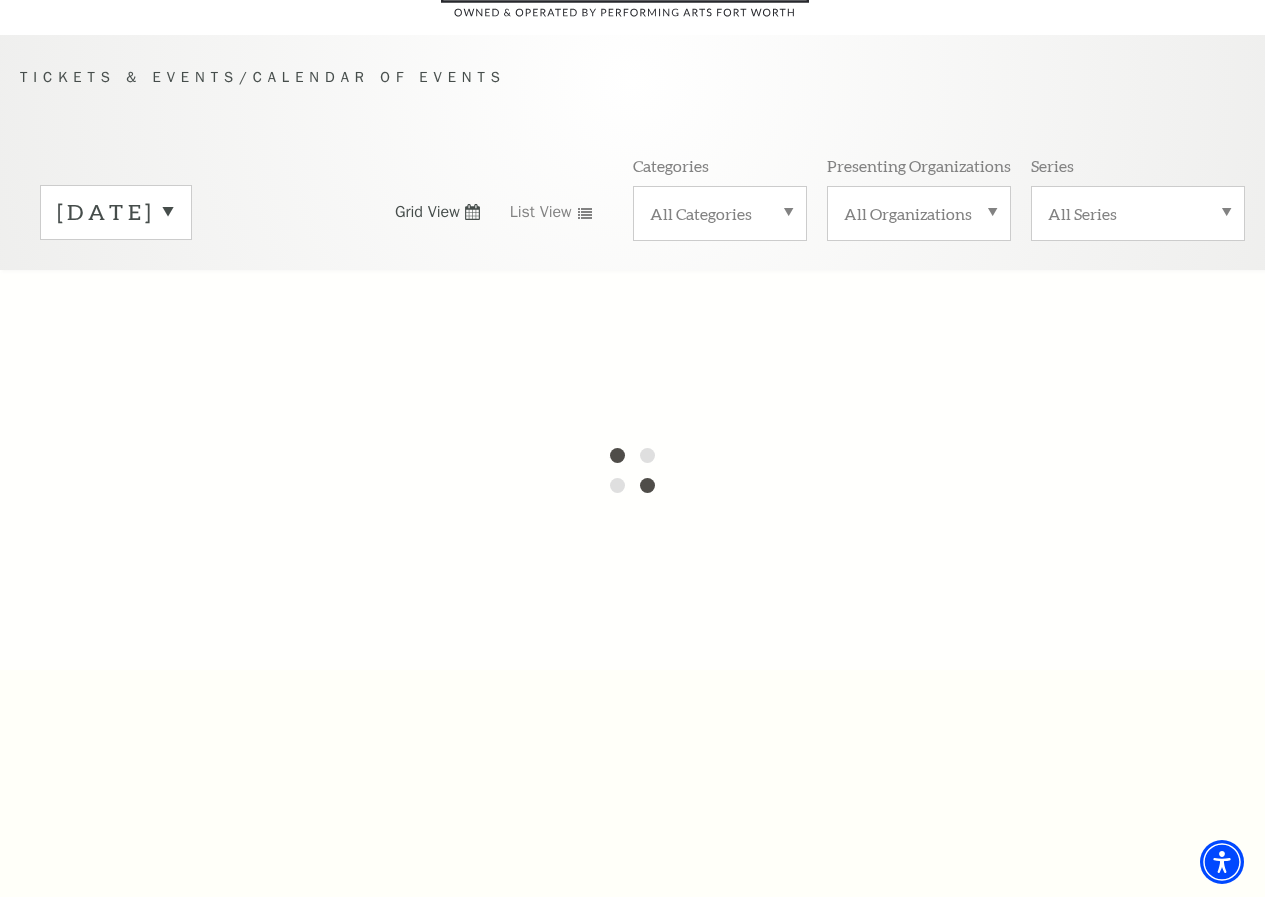 click on "[DATE]" at bounding box center (116, 212) 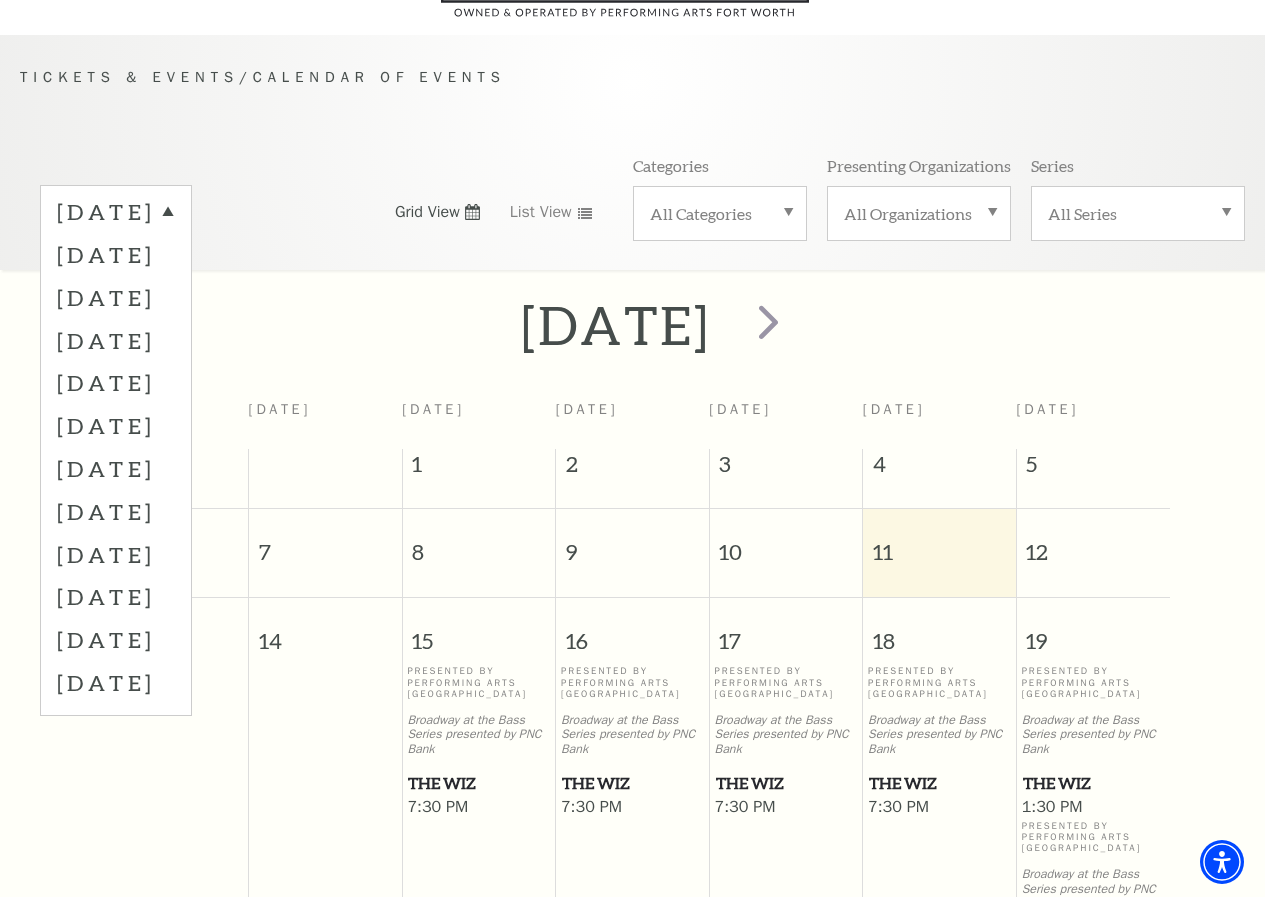 scroll, scrollTop: 177, scrollLeft: 0, axis: vertical 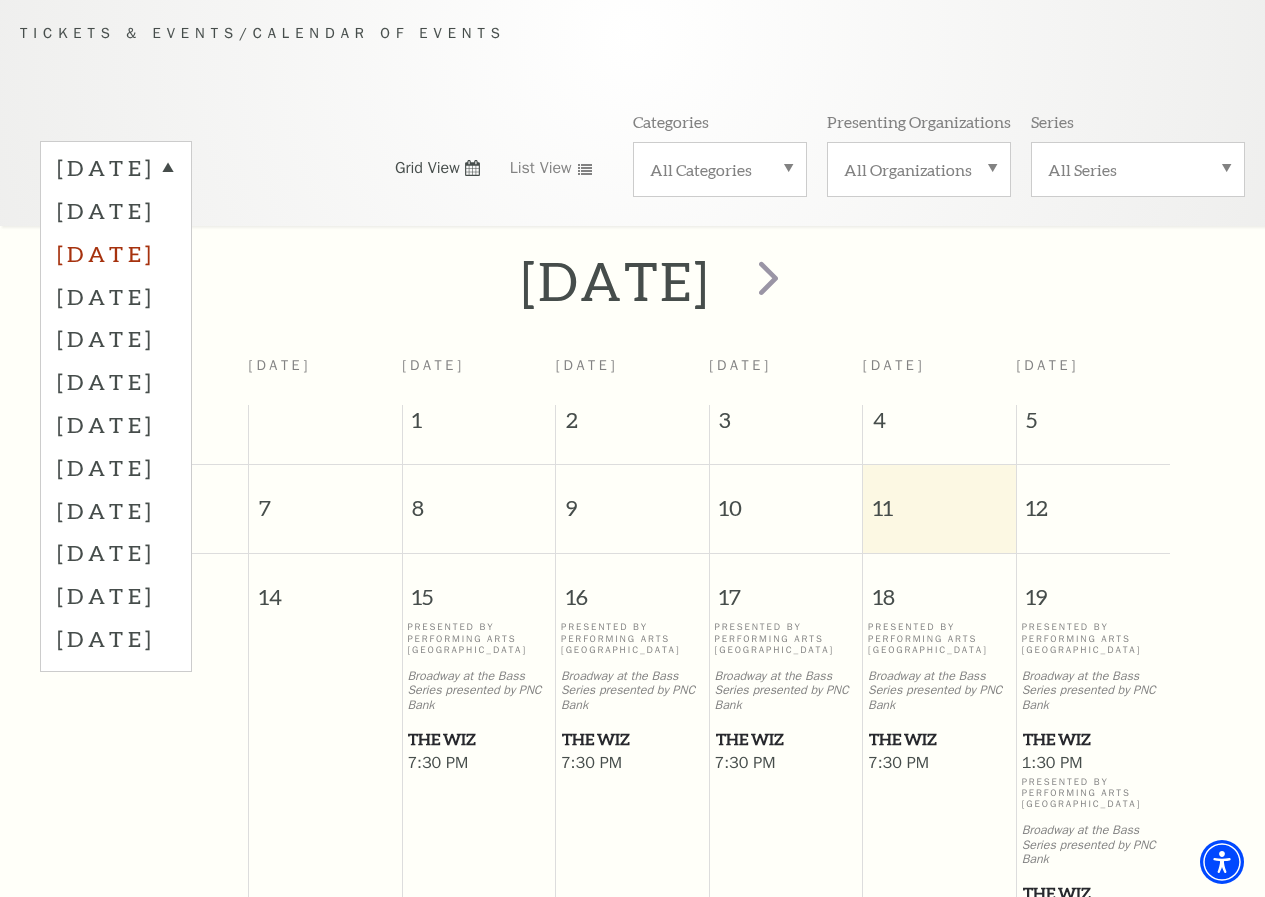 click on "[DATE]" at bounding box center (116, 253) 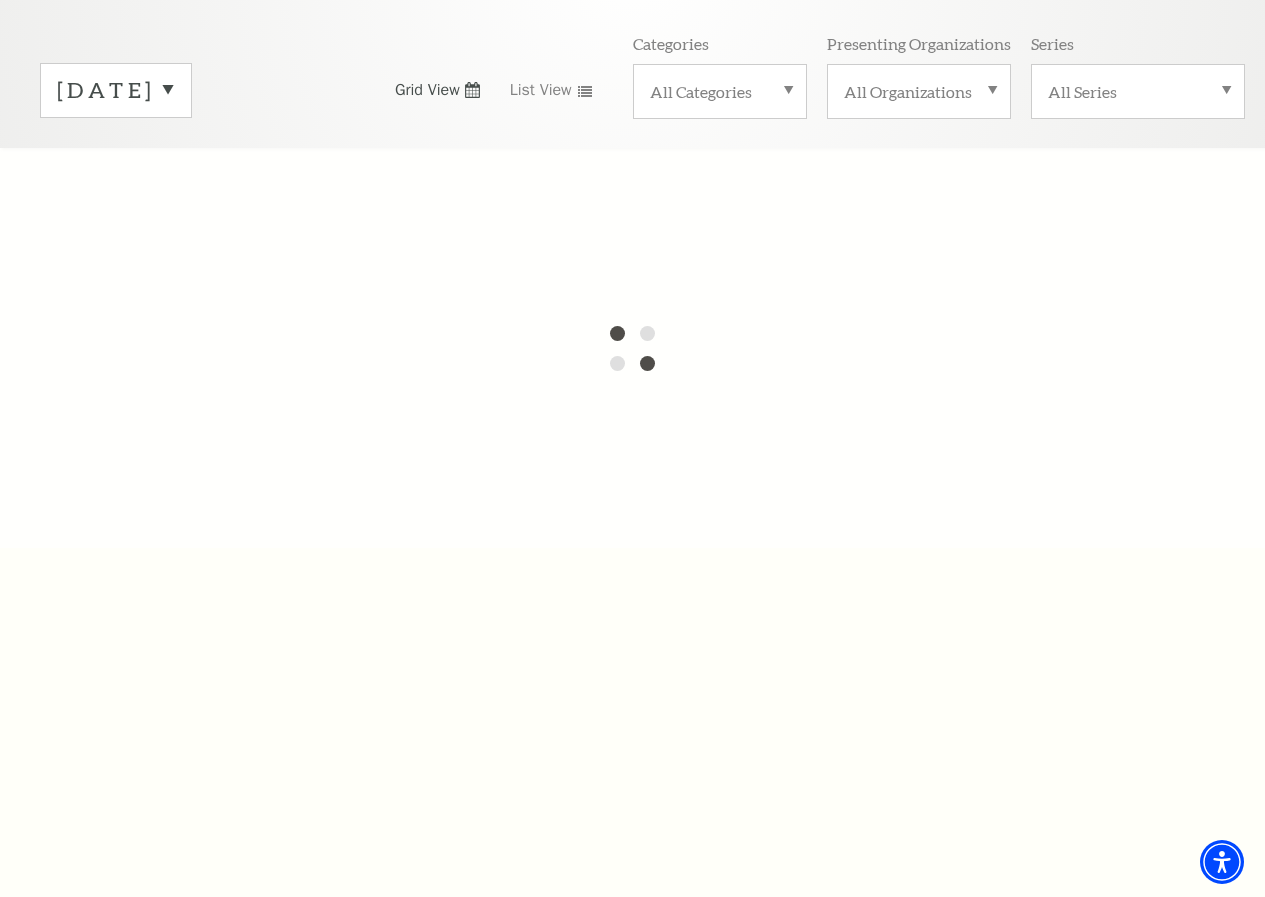 scroll, scrollTop: 225, scrollLeft: 0, axis: vertical 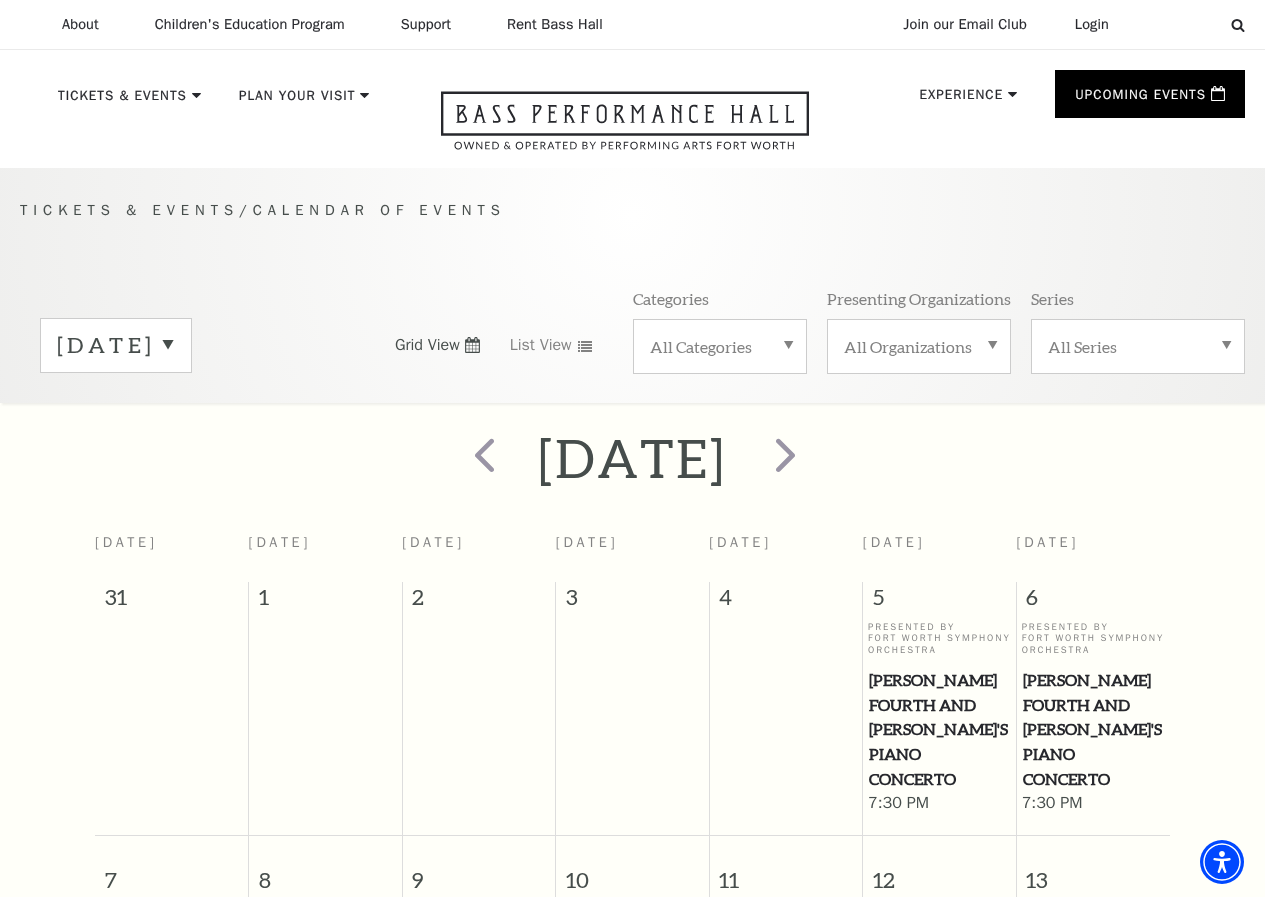 click on "September 2025" at bounding box center (116, 345) 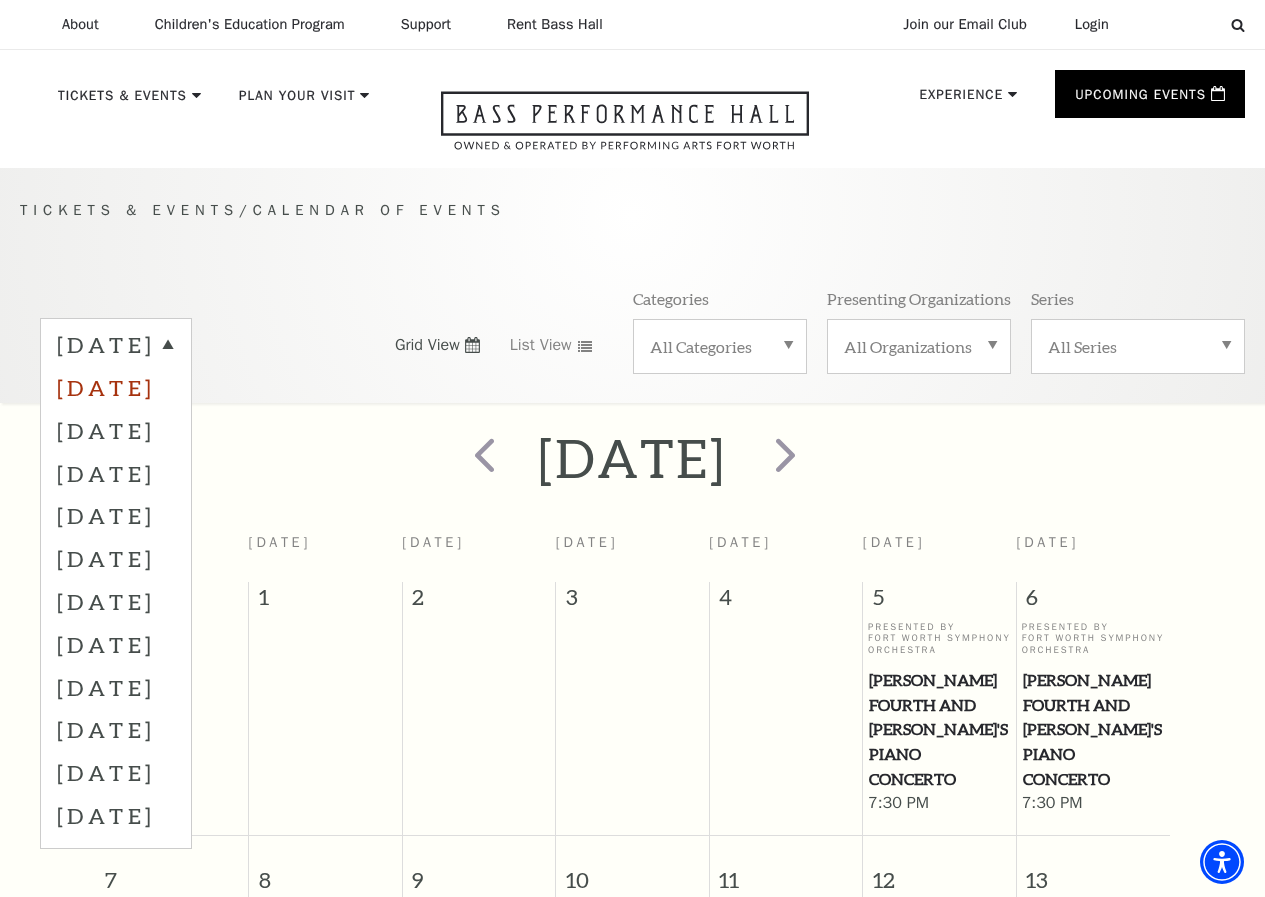click on "August 2025" at bounding box center (116, 387) 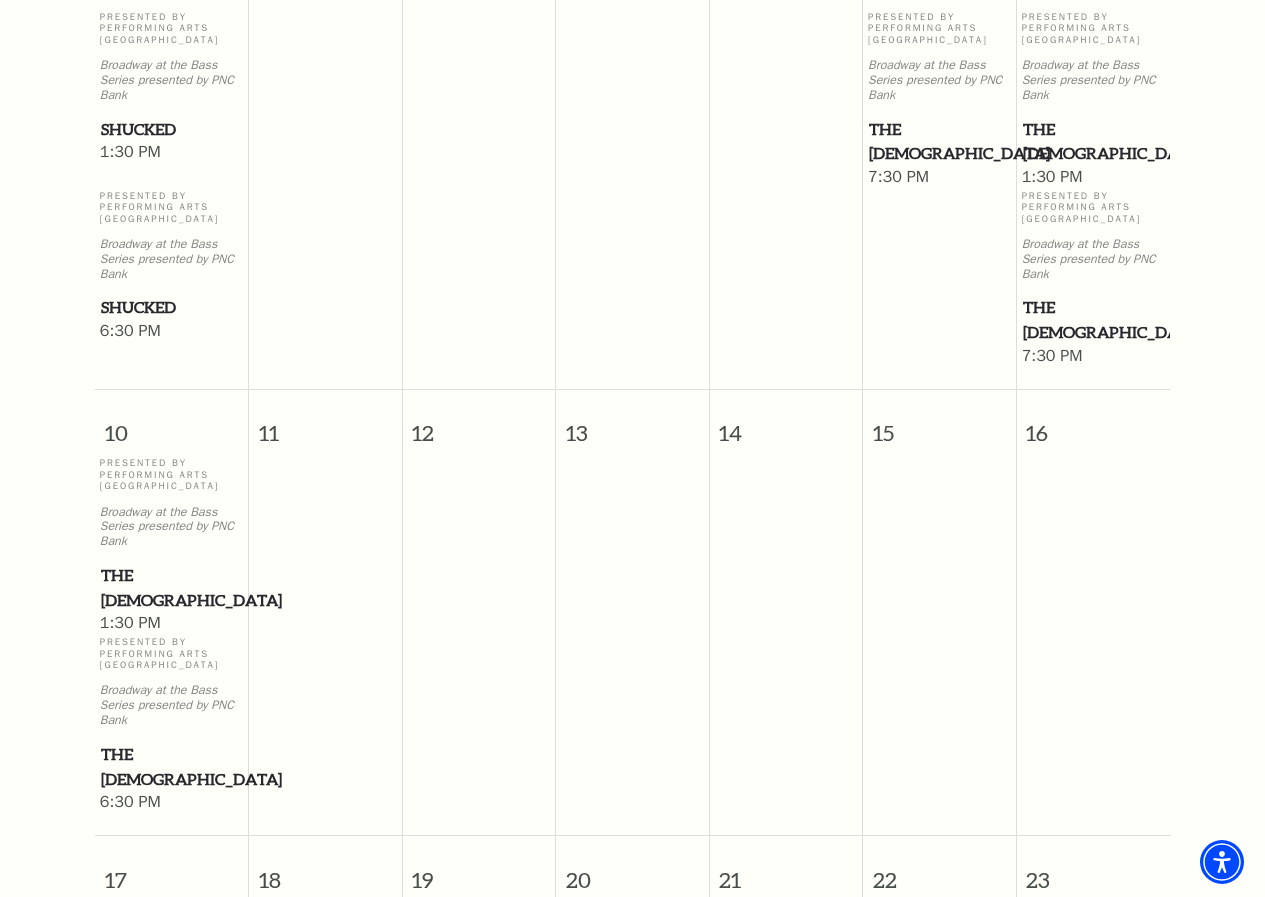 scroll, scrollTop: 0, scrollLeft: 0, axis: both 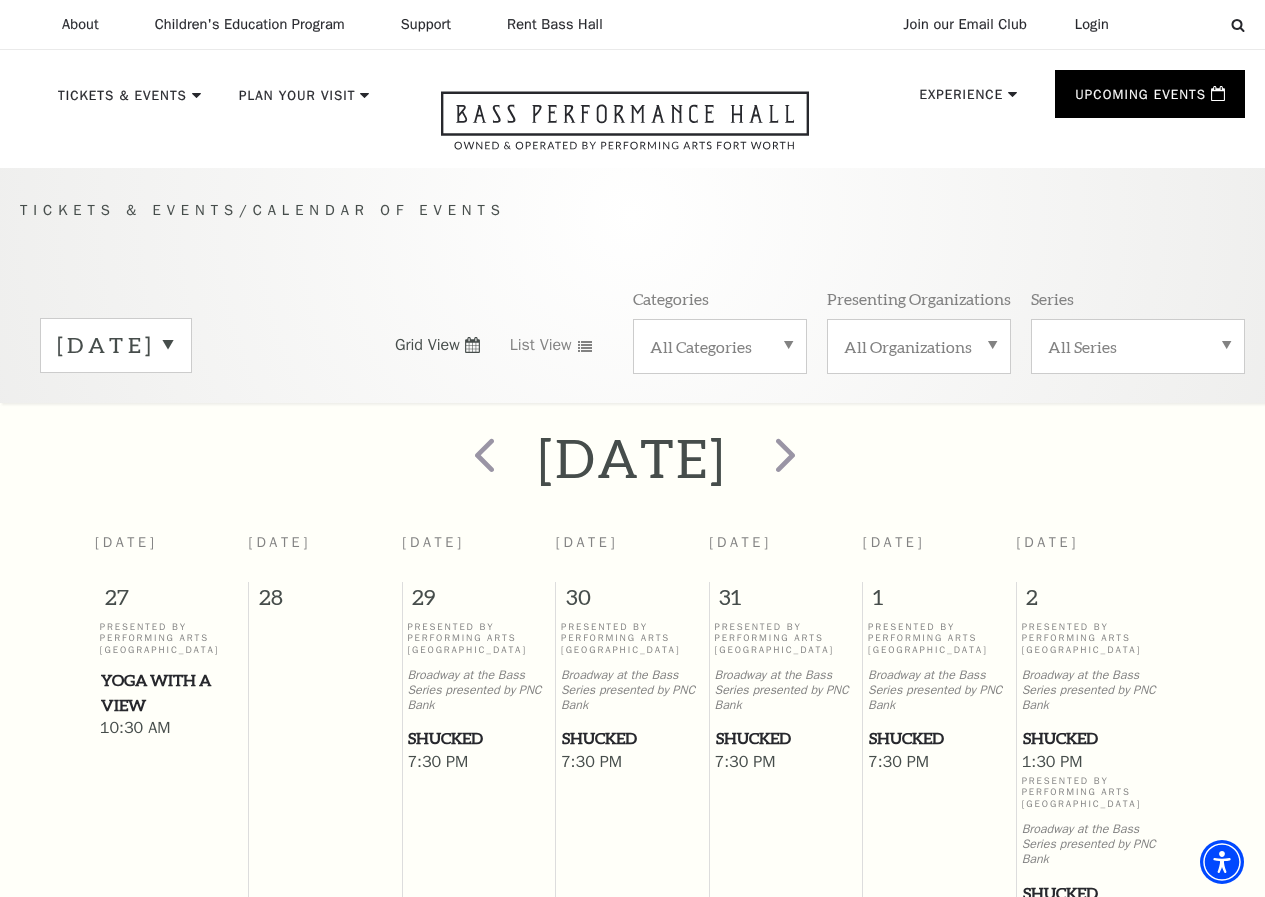 click on "August 2025" at bounding box center (116, 345) 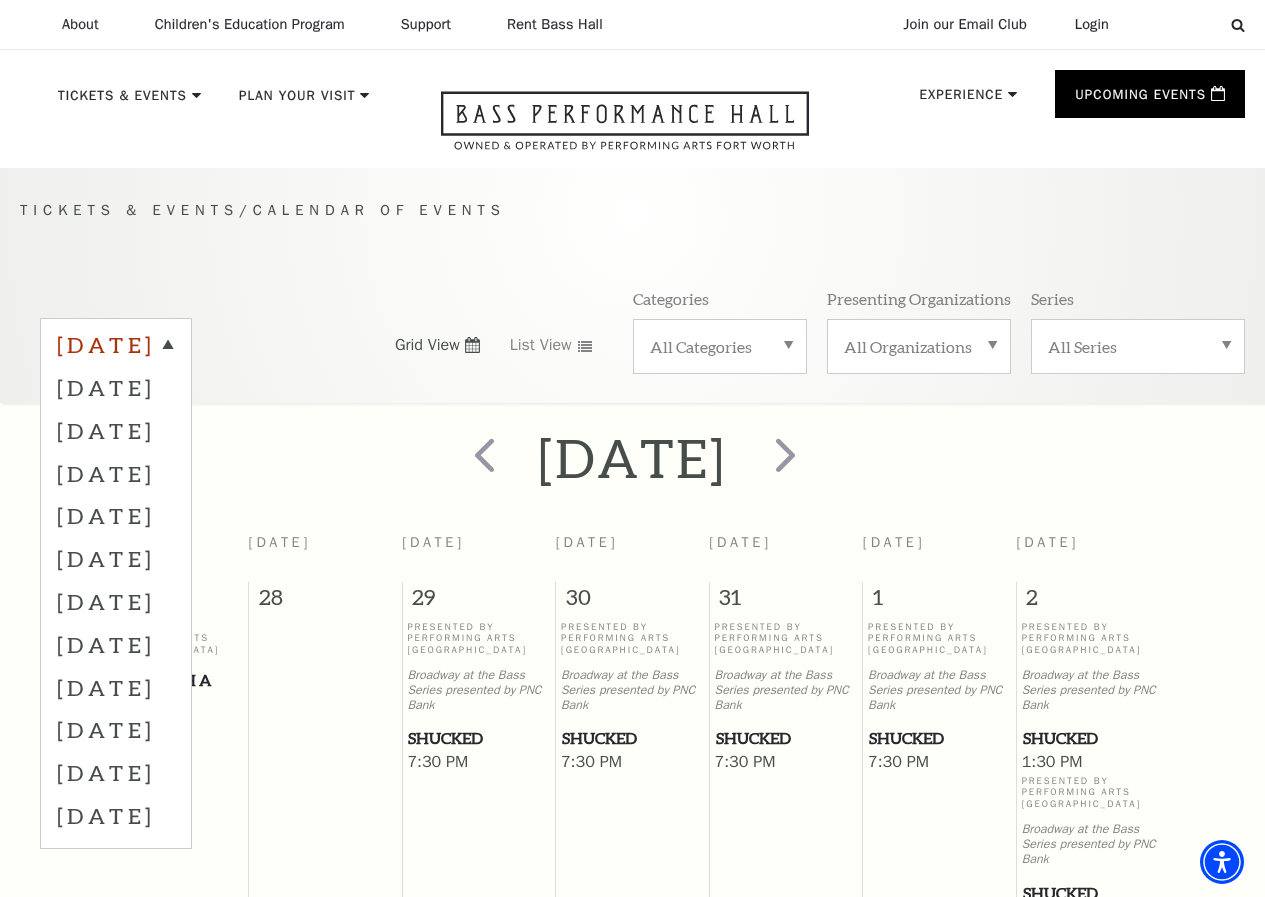 click on "July 2025" at bounding box center (116, 348) 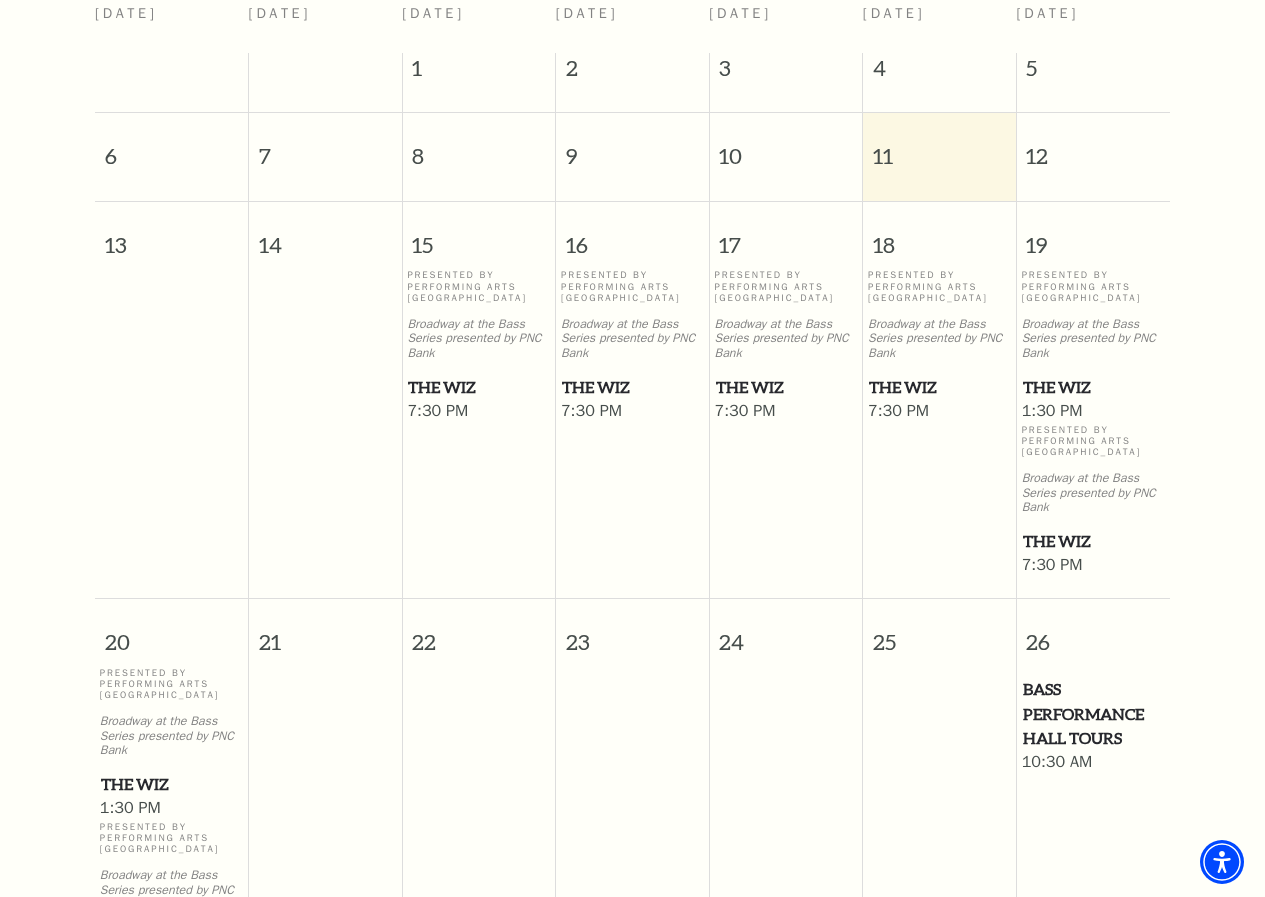 scroll, scrollTop: 794, scrollLeft: 0, axis: vertical 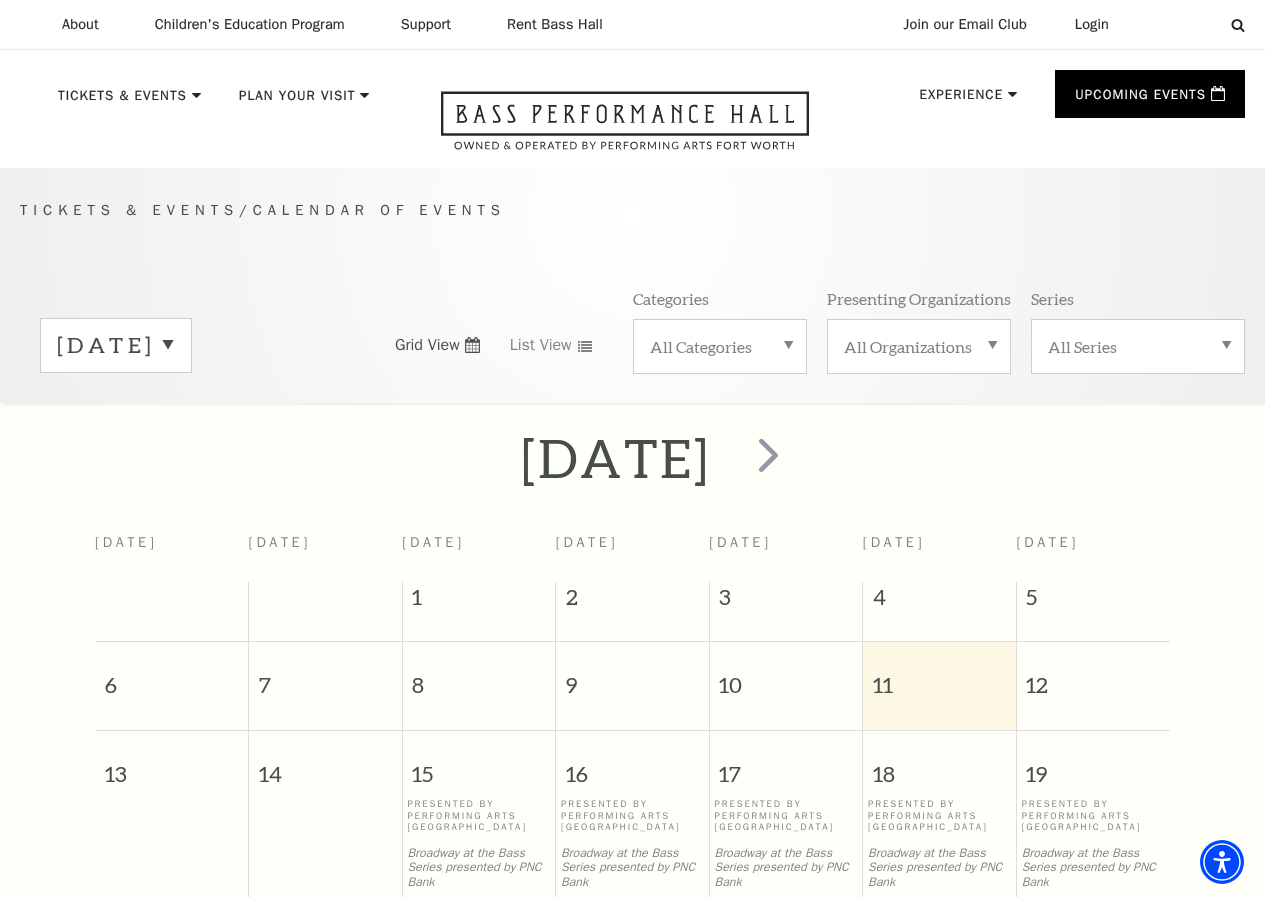 click on "July 2025" at bounding box center [116, 345] 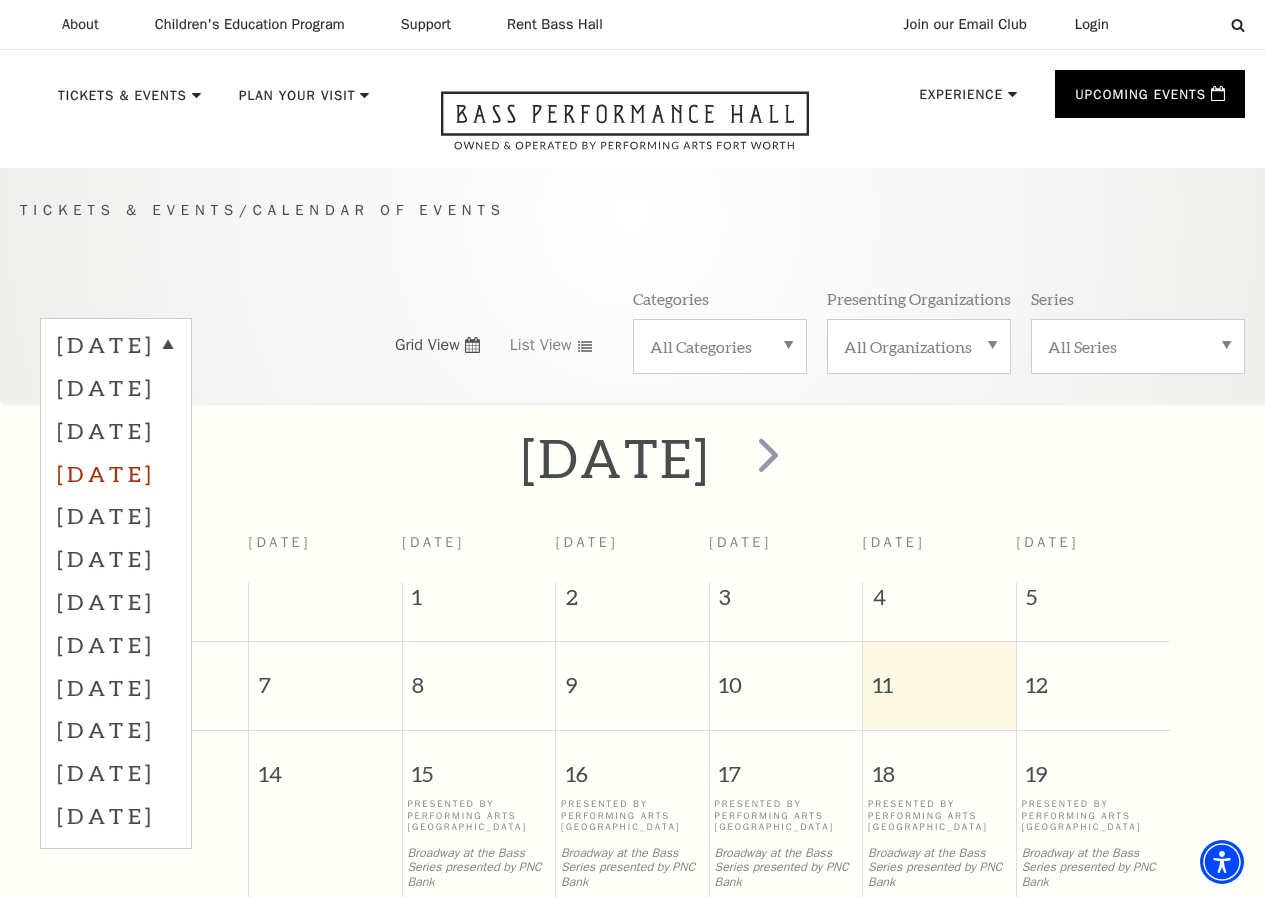 click on "October 2025" at bounding box center [116, 473] 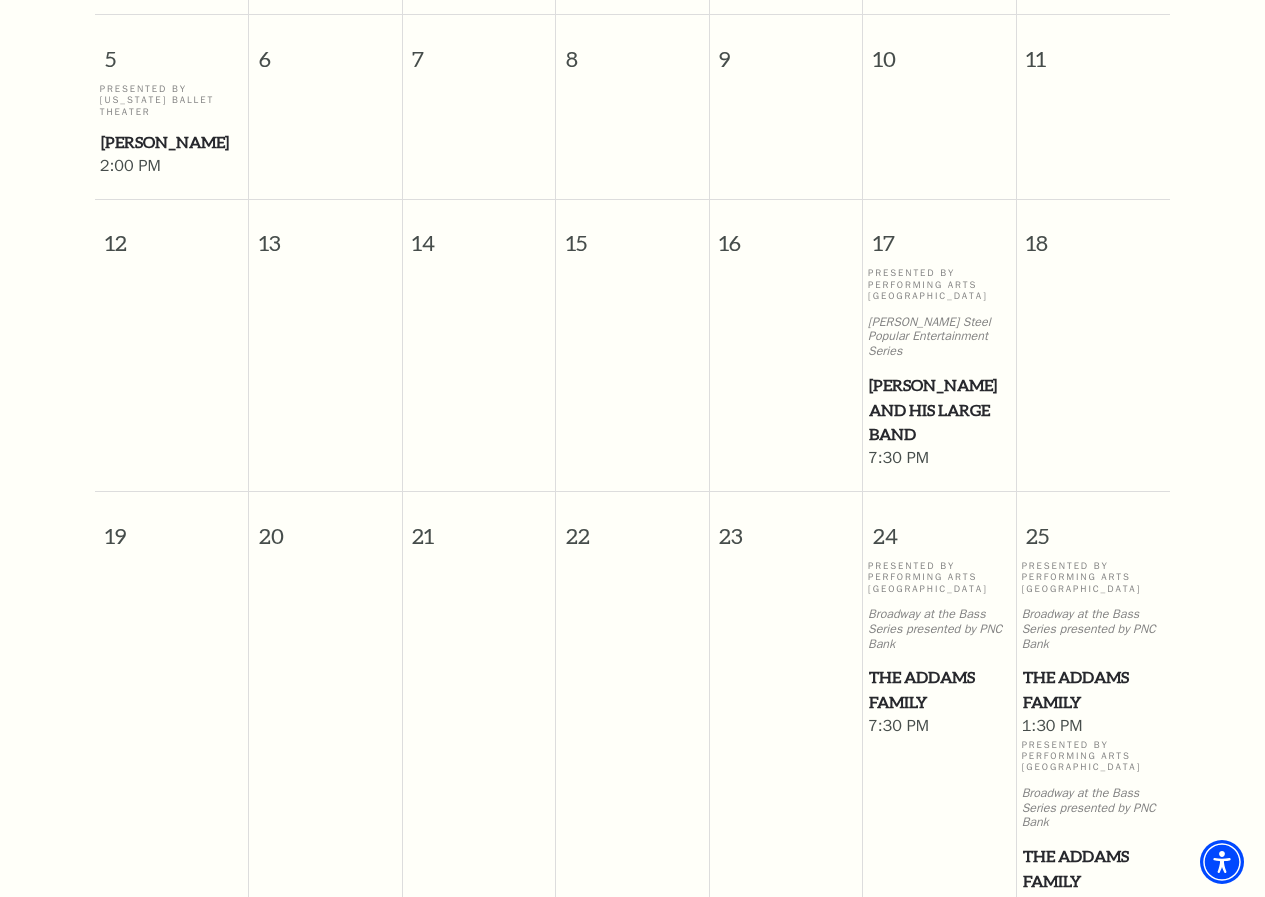 scroll, scrollTop: 1190, scrollLeft: 0, axis: vertical 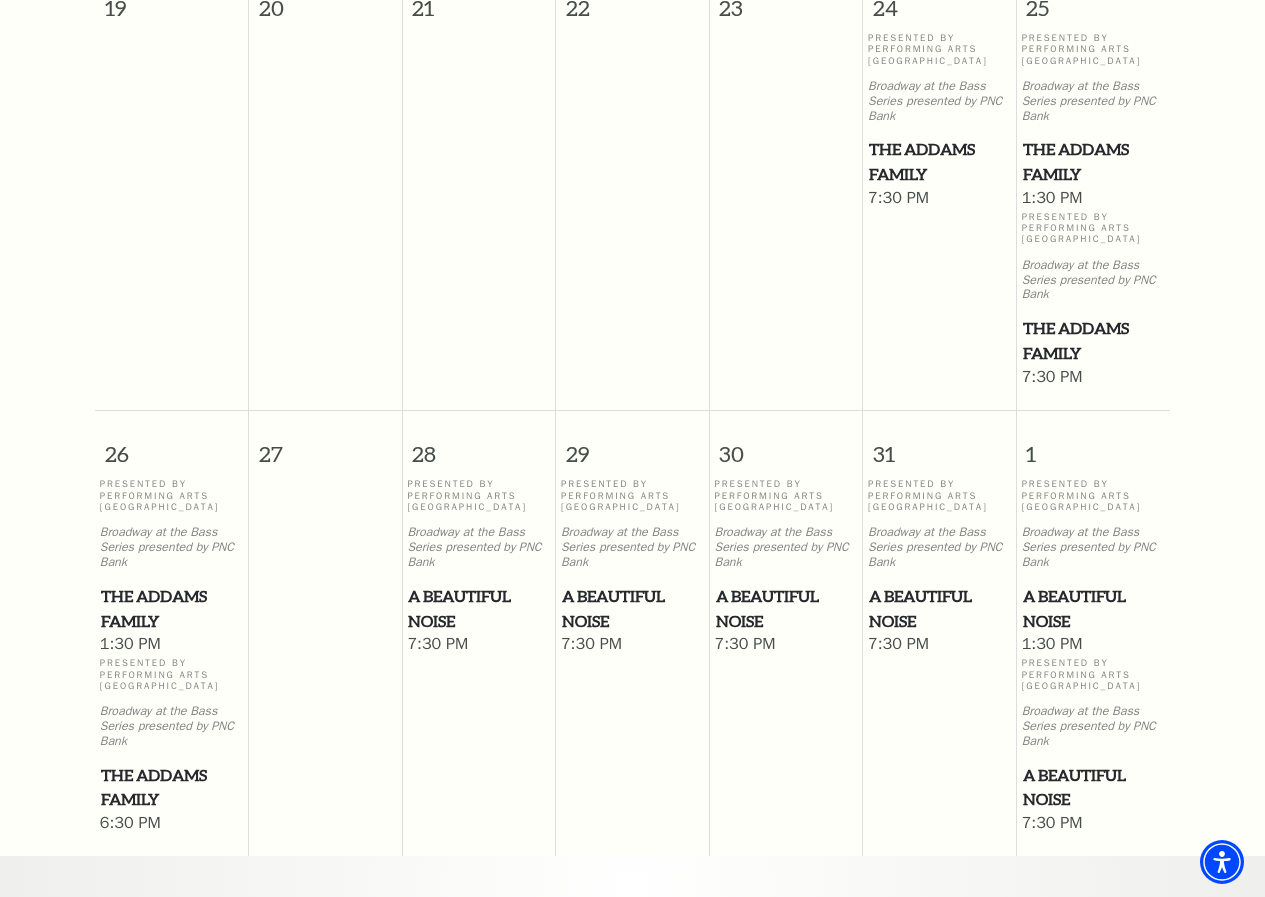 click on "The Addams Family" at bounding box center [172, 608] 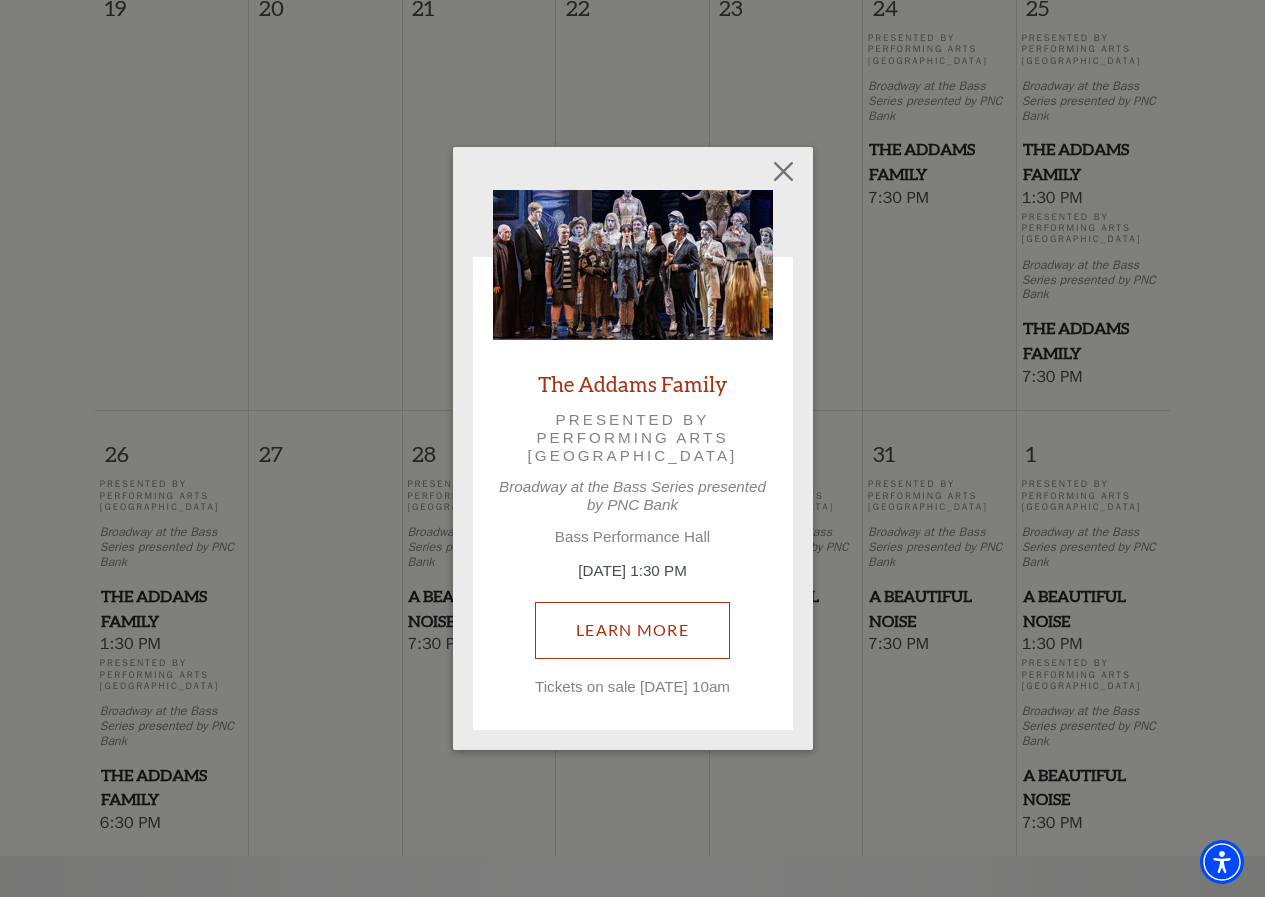 click on "Learn More" at bounding box center [632, 630] 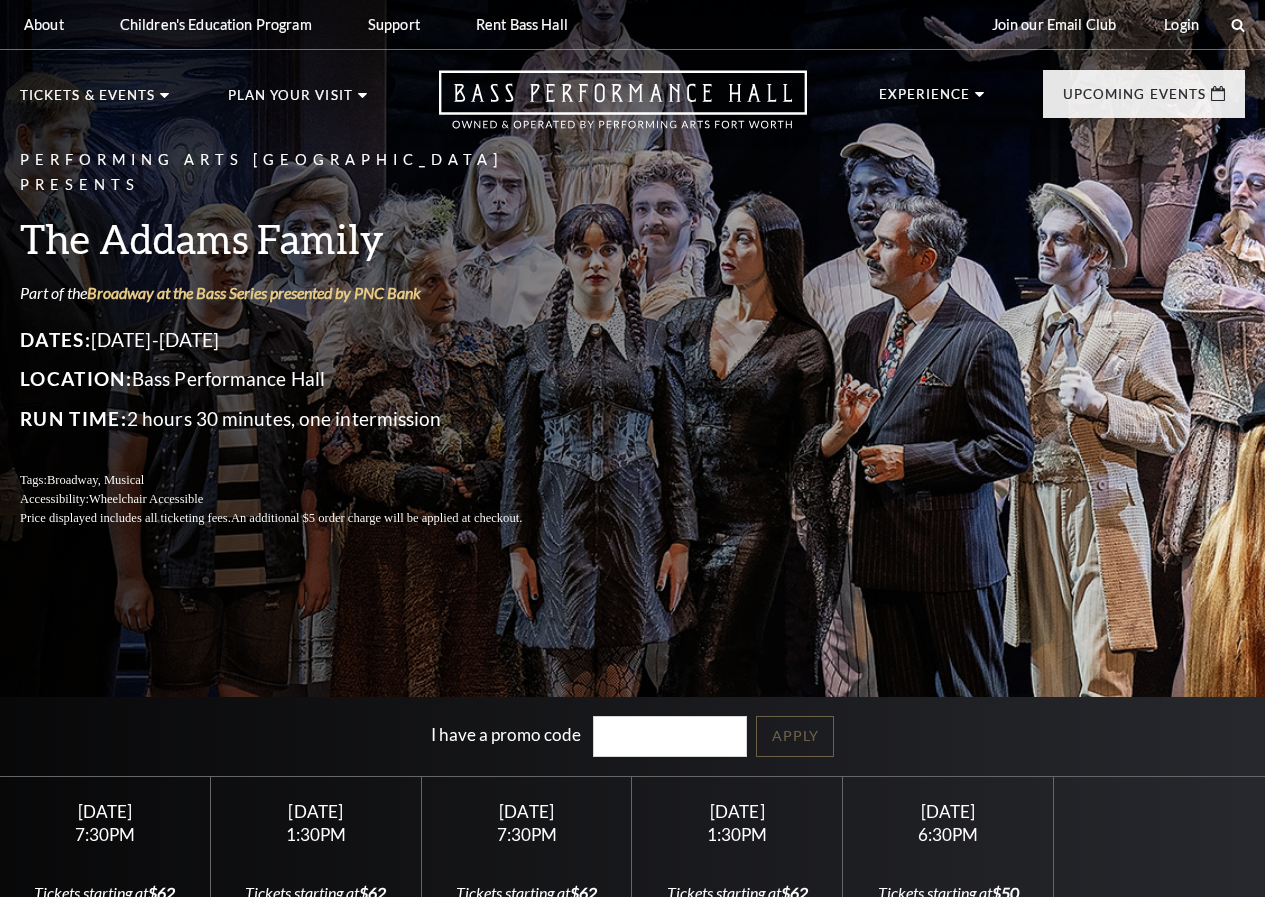 scroll, scrollTop: 0, scrollLeft: 0, axis: both 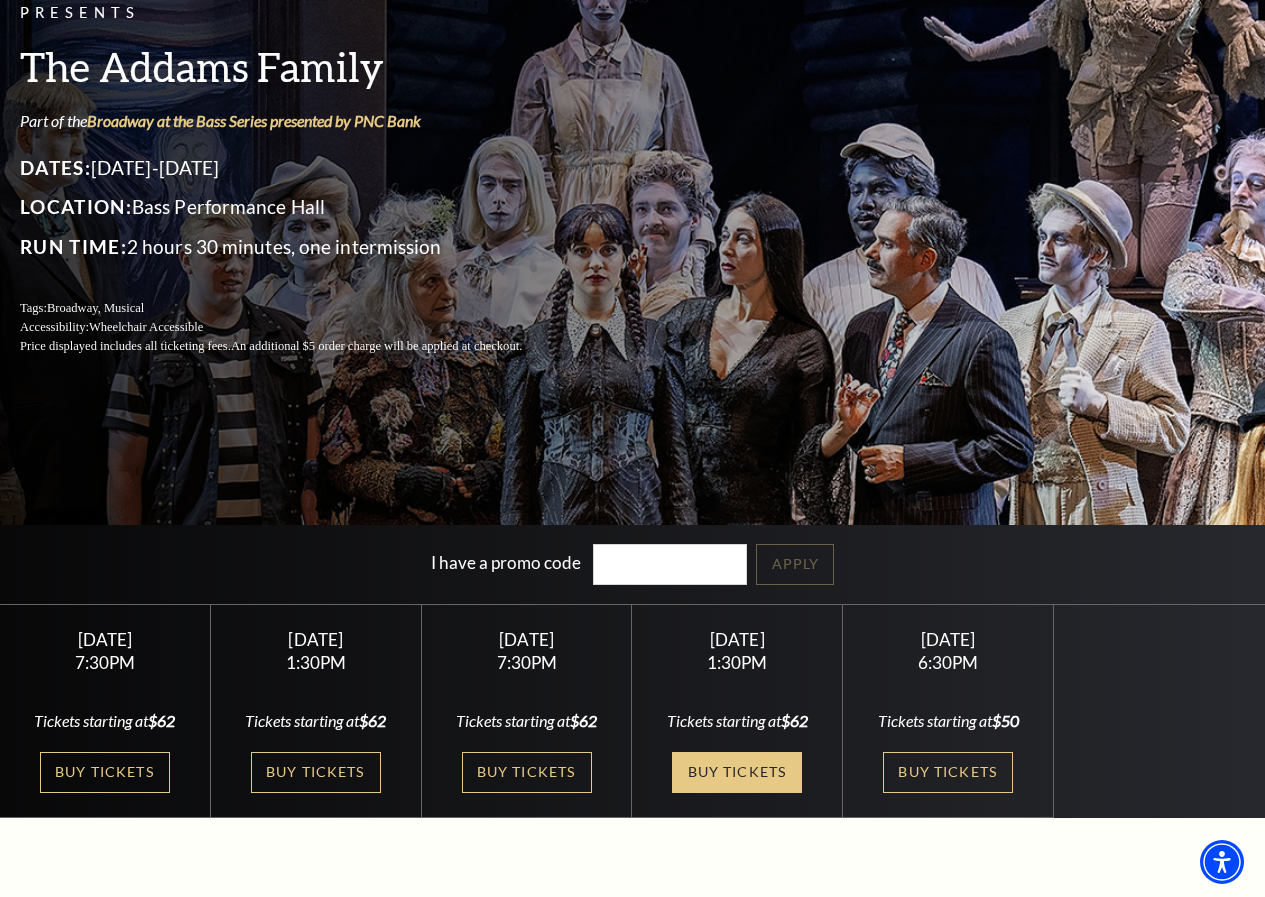 click on "Buy Tickets" at bounding box center (737, 772) 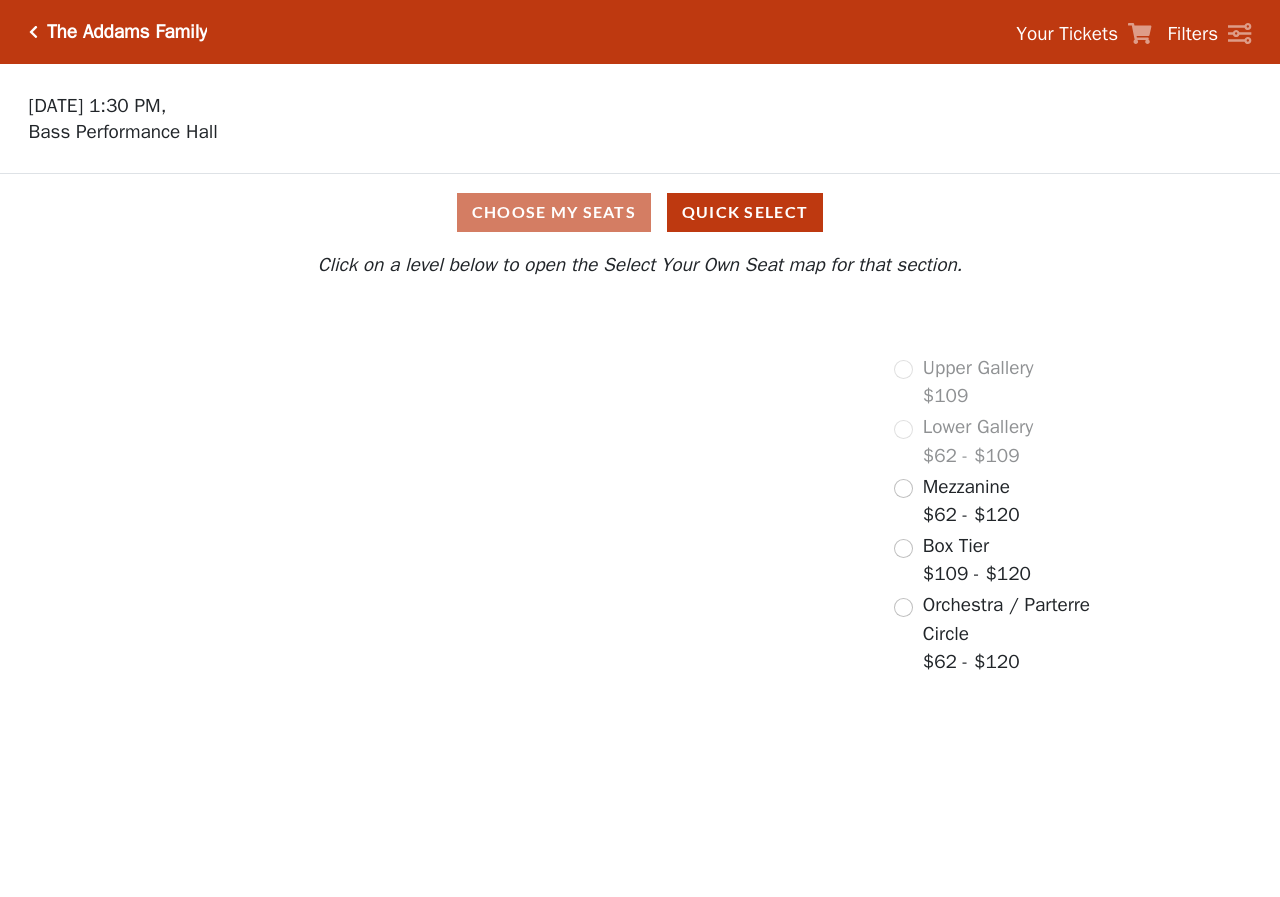 scroll, scrollTop: 0, scrollLeft: 0, axis: both 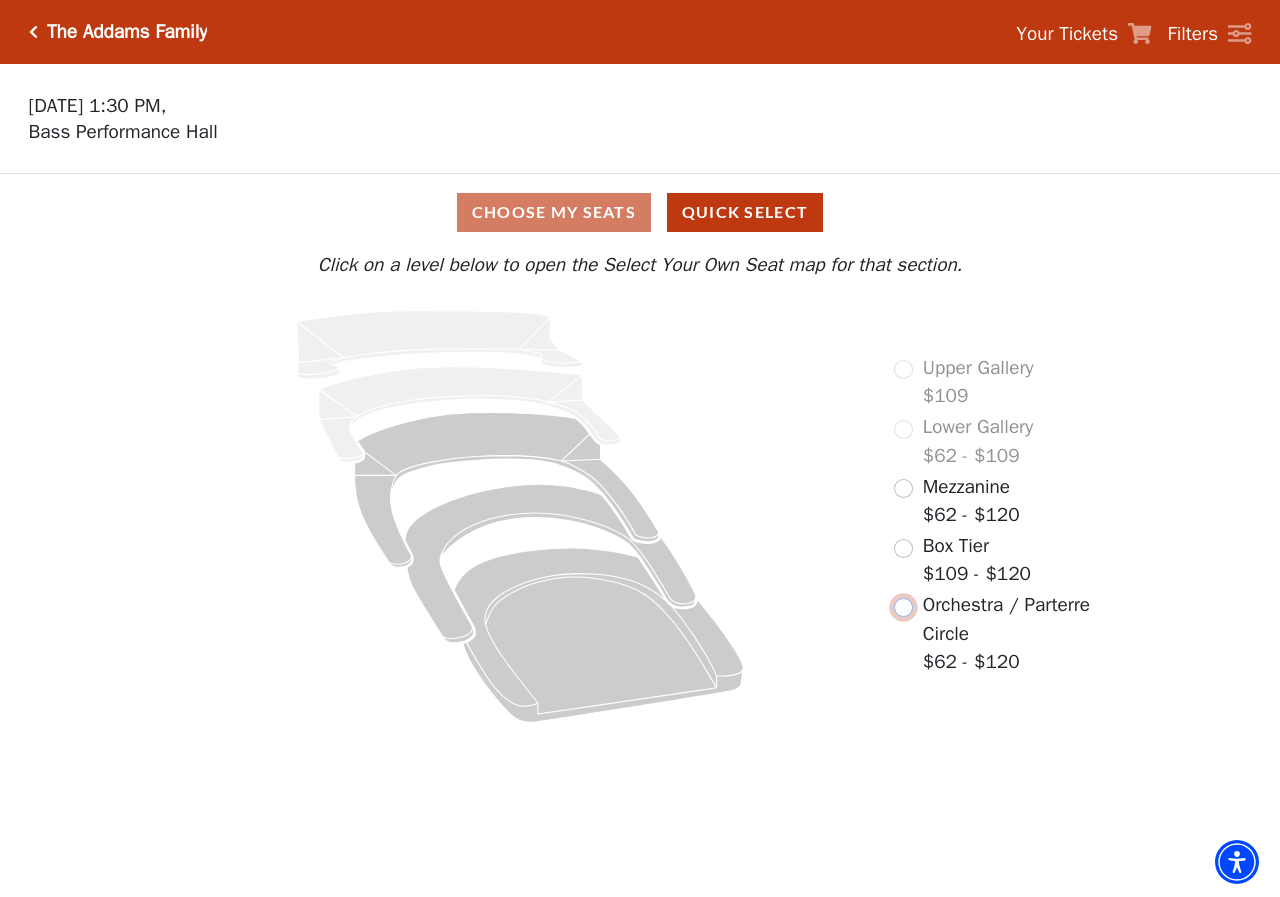 click at bounding box center (903, 607) 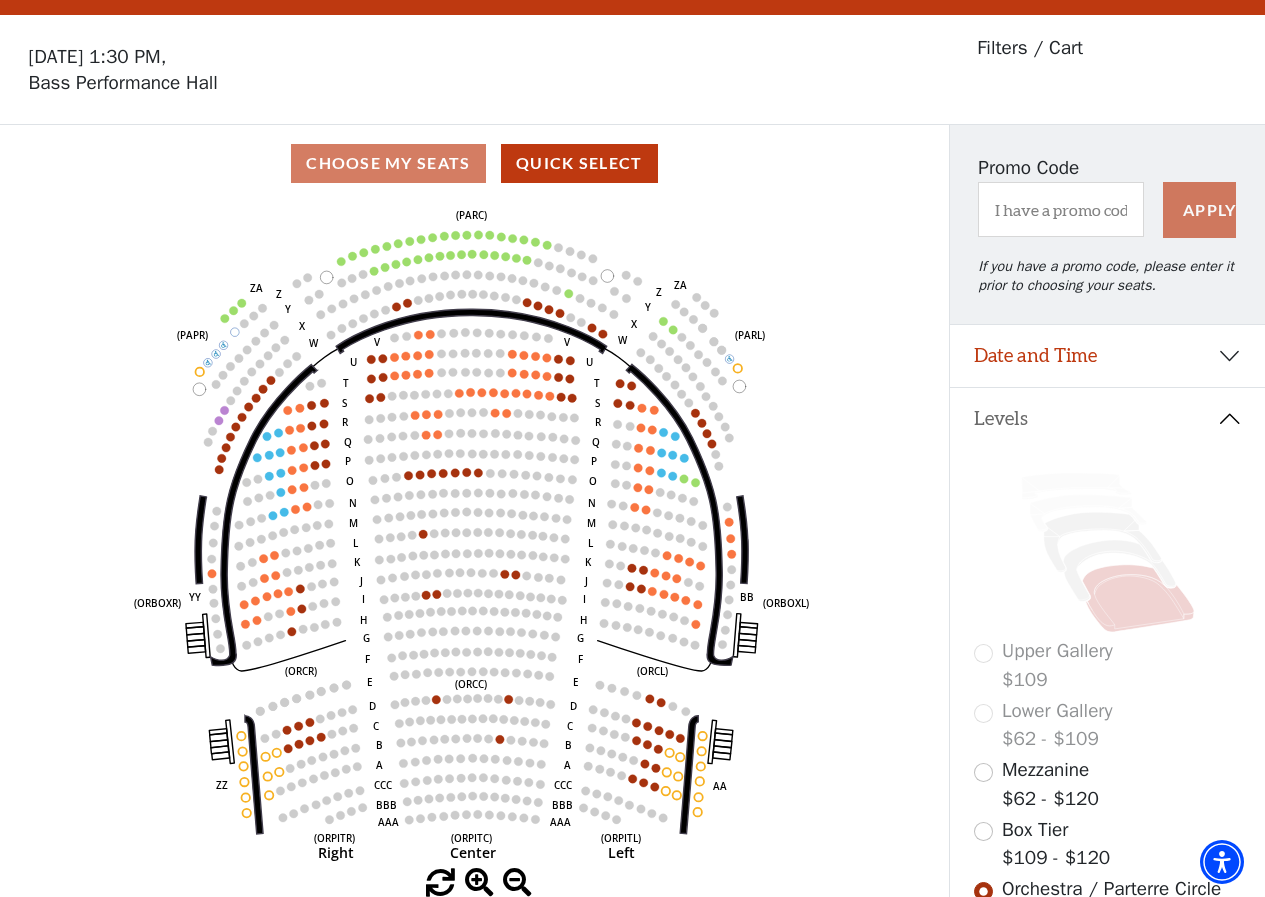 scroll, scrollTop: 93, scrollLeft: 0, axis: vertical 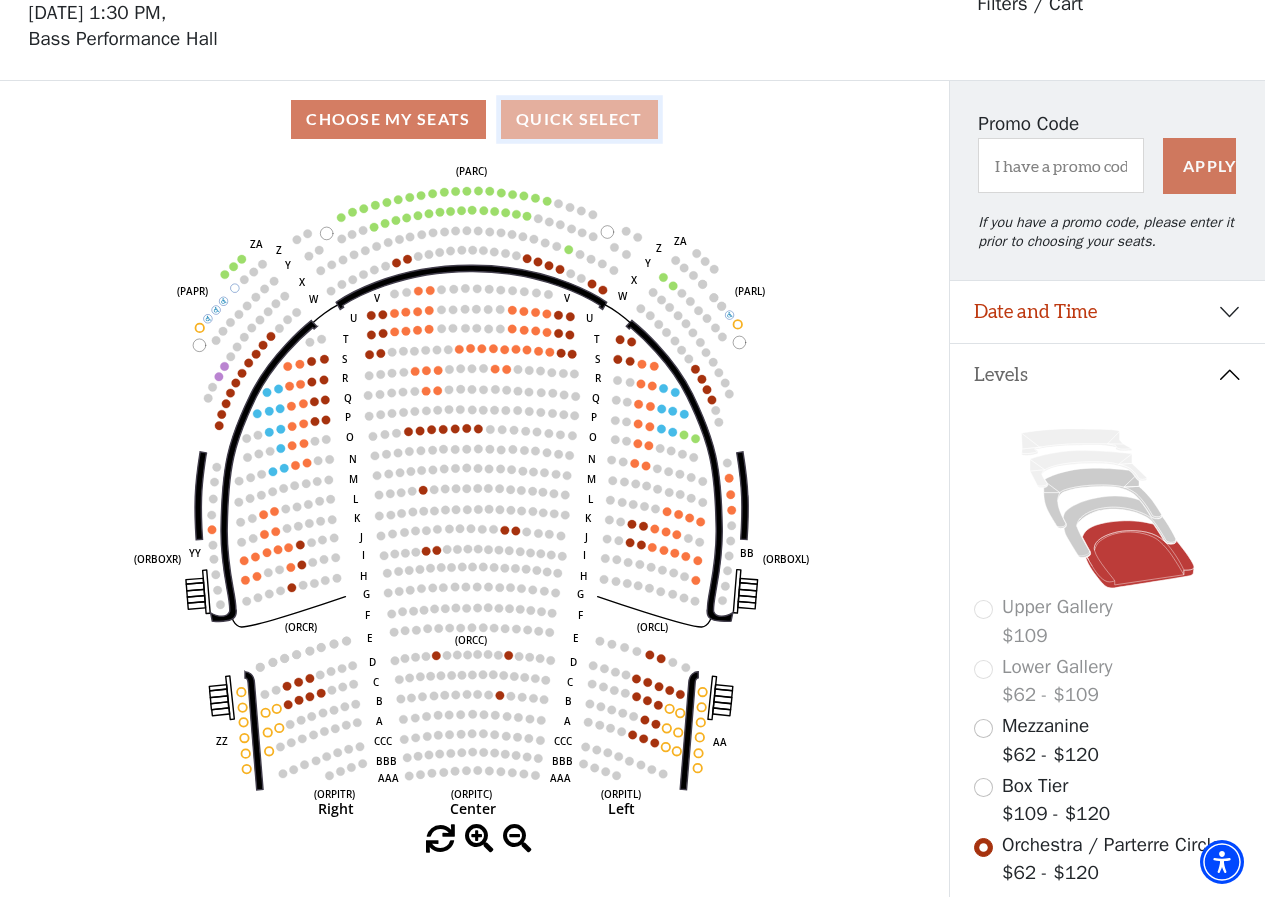 click on "Quick Select" at bounding box center [579, 119] 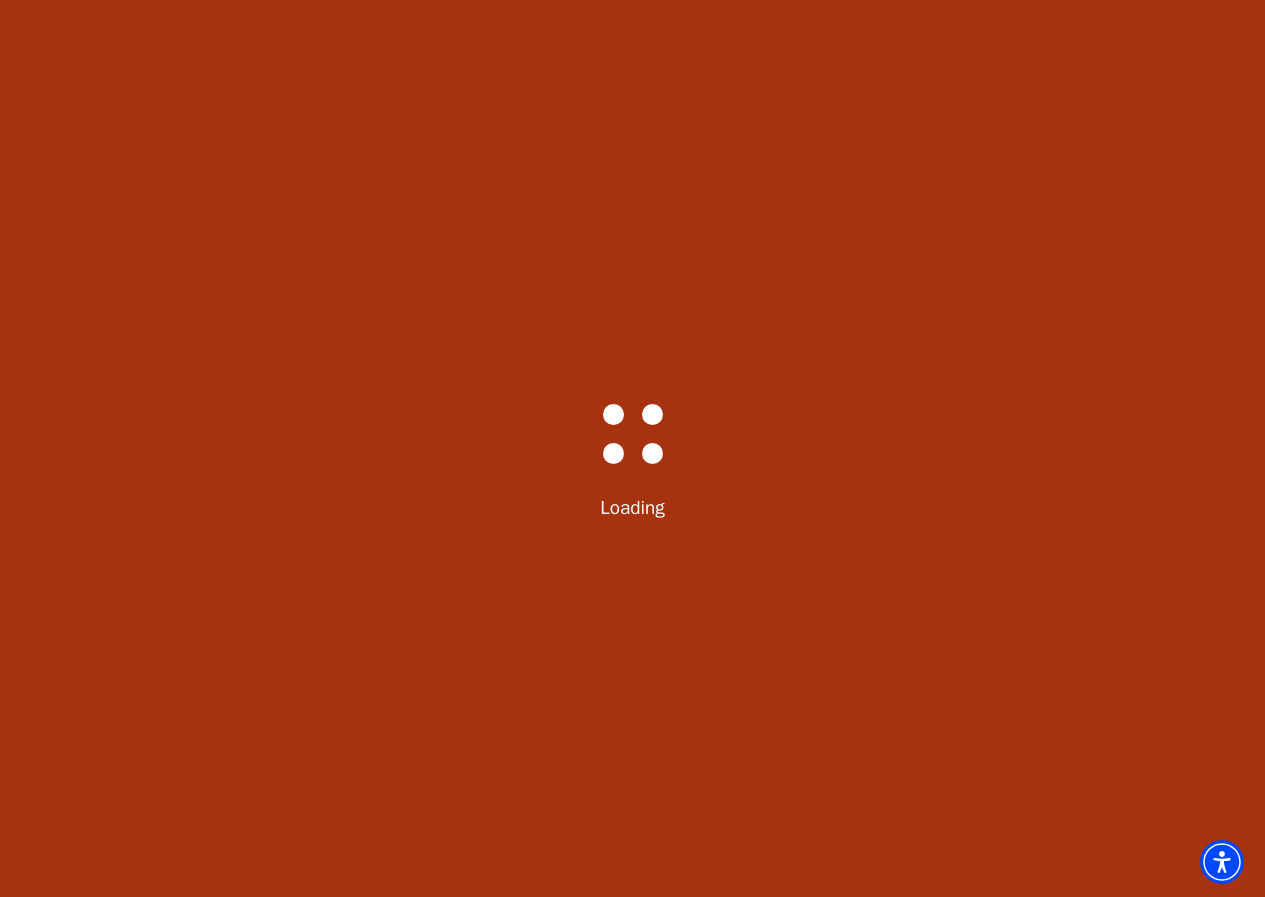 scroll, scrollTop: 0, scrollLeft: 0, axis: both 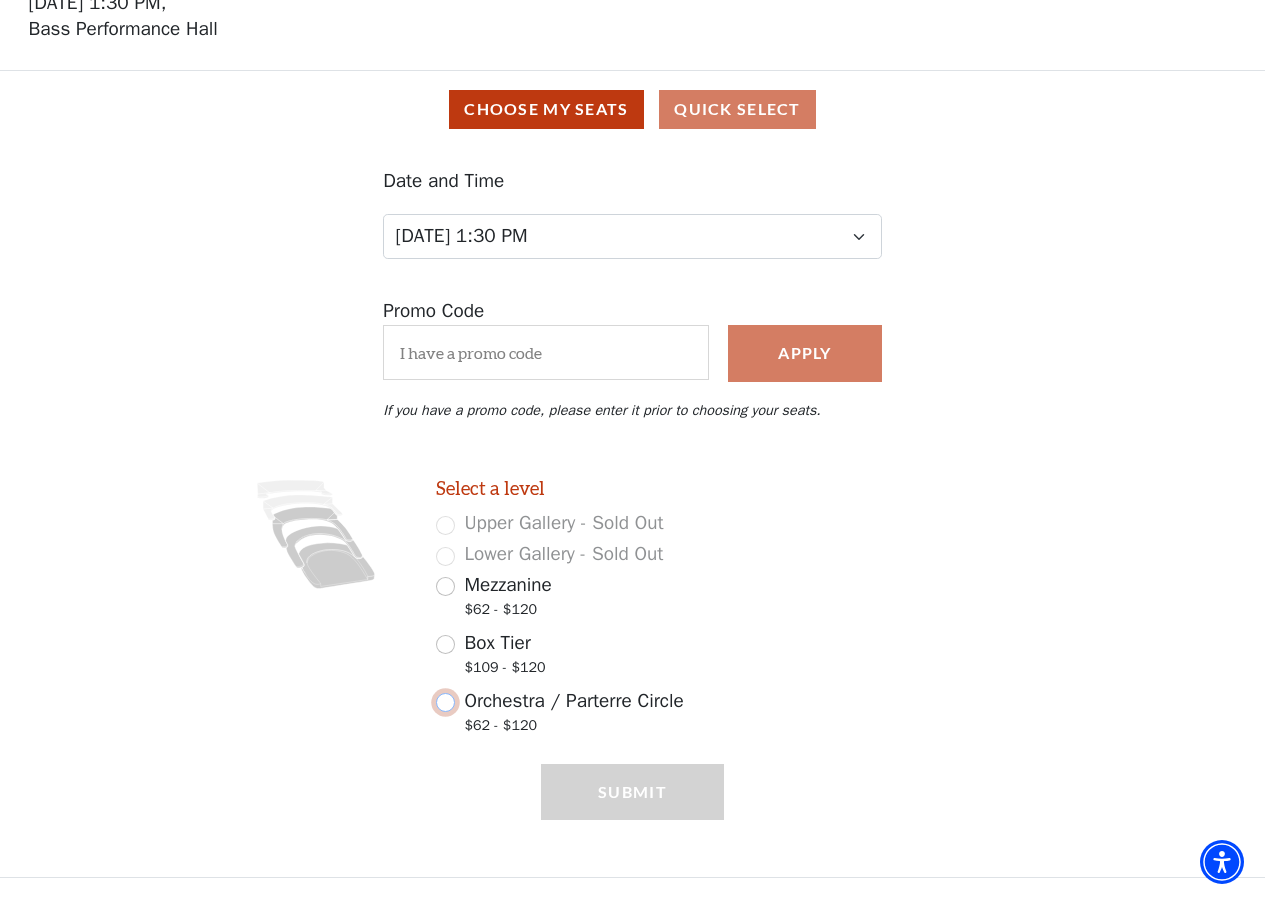 click on "Orchestra / Parterre Circle     $62 - $120" at bounding box center (445, 702) 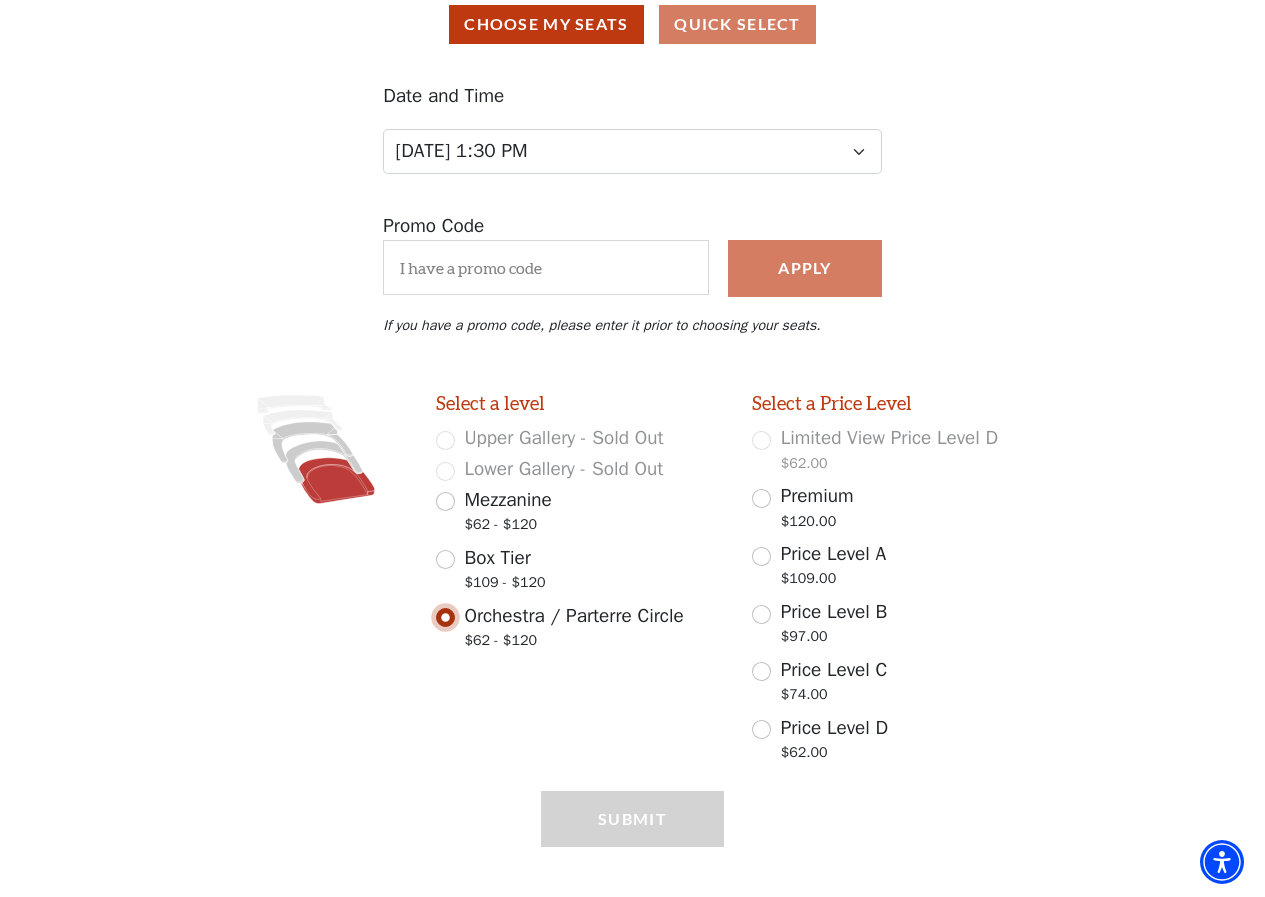 scroll, scrollTop: 215, scrollLeft: 0, axis: vertical 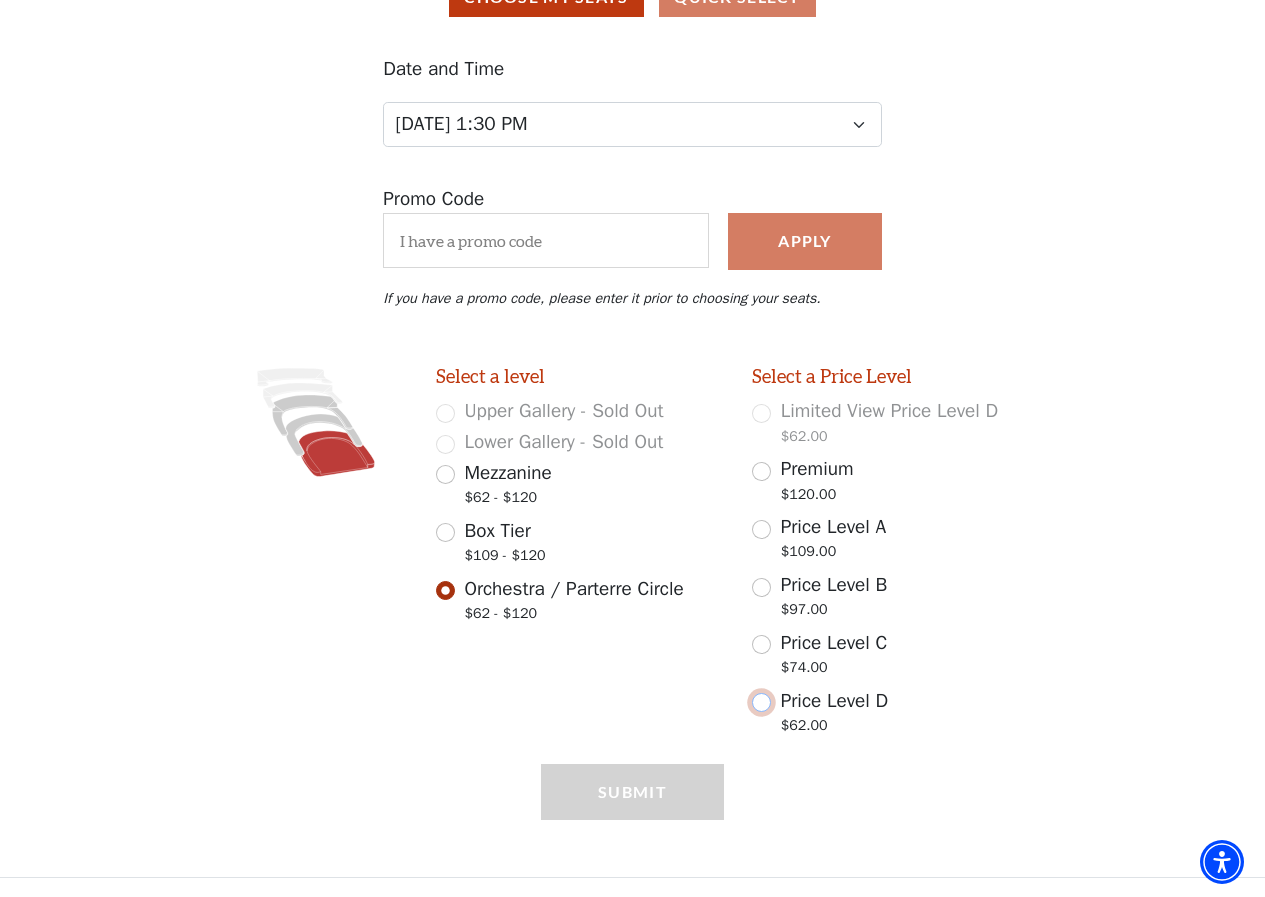 click on "Price Level D $62.00" at bounding box center (761, 702) 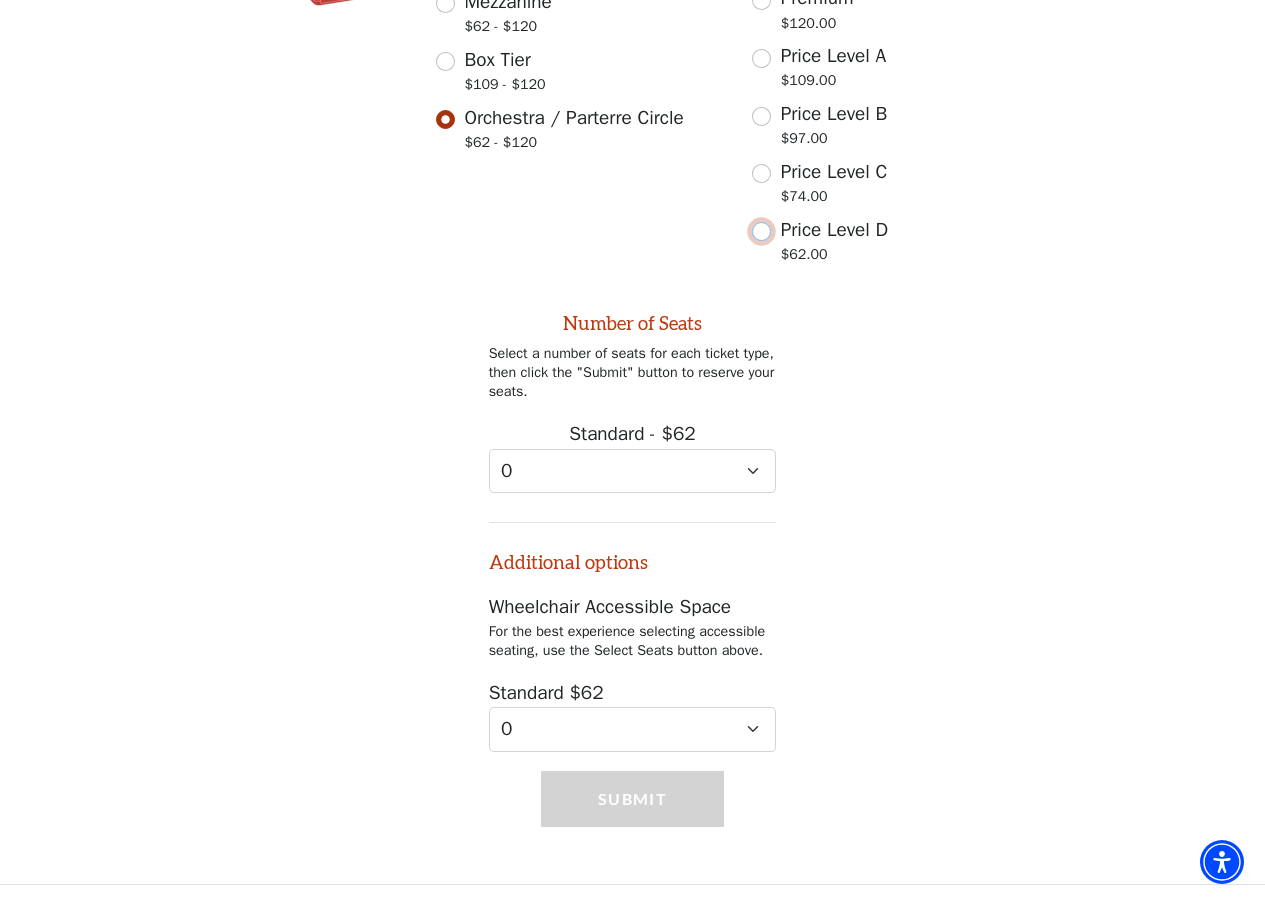 scroll, scrollTop: 693, scrollLeft: 0, axis: vertical 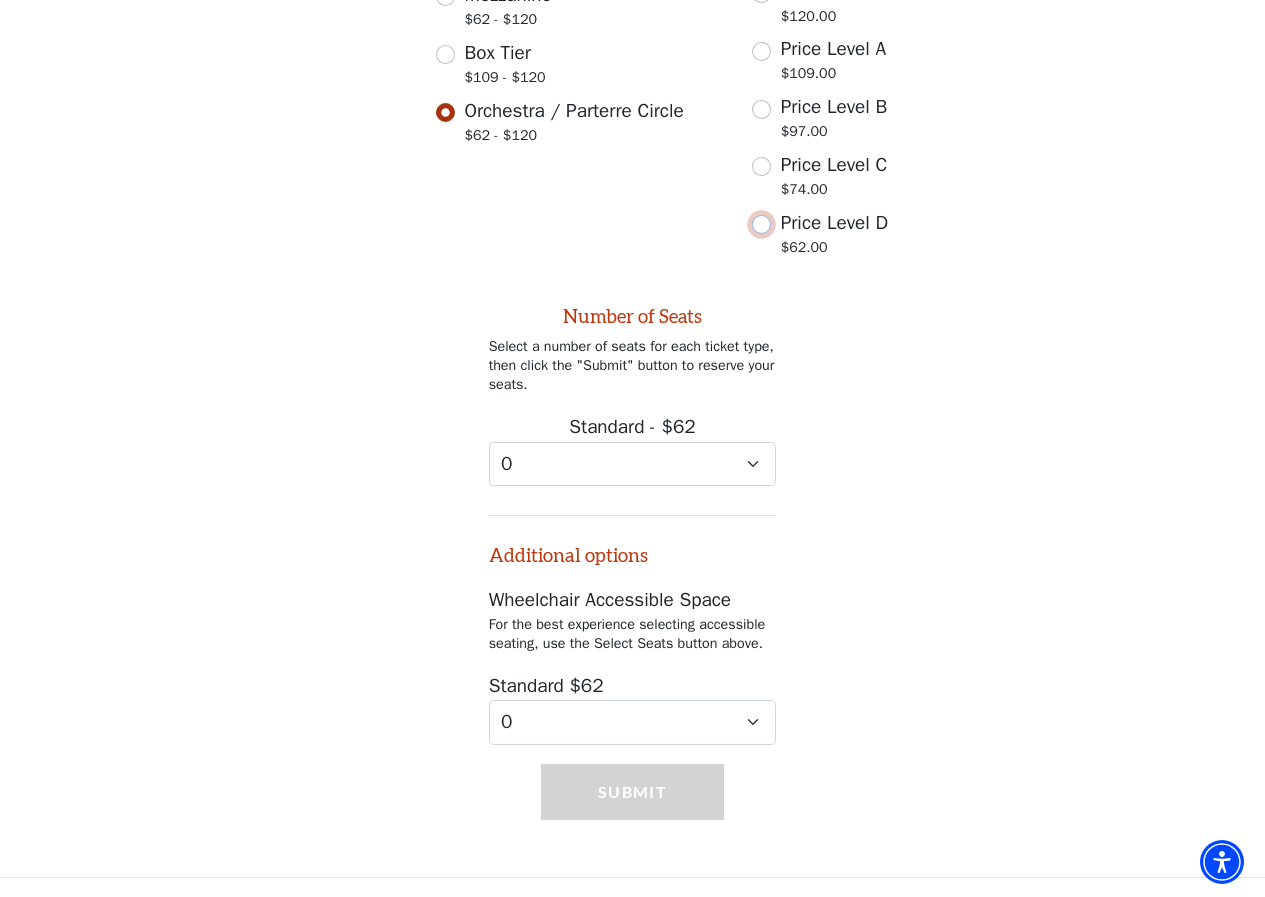 click on "Price Level D $62.00" at bounding box center [761, 224] 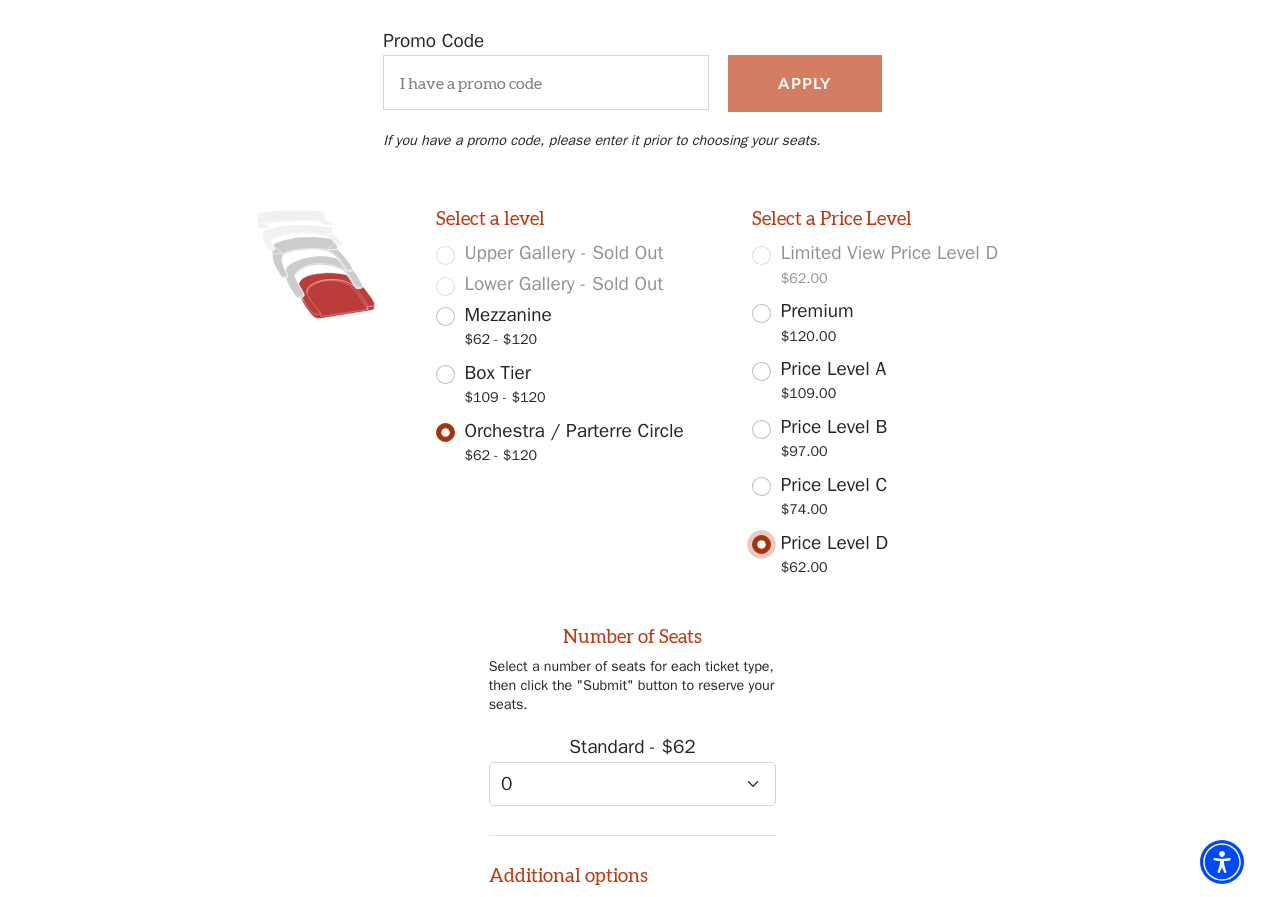 scroll, scrollTop: 0, scrollLeft: 0, axis: both 